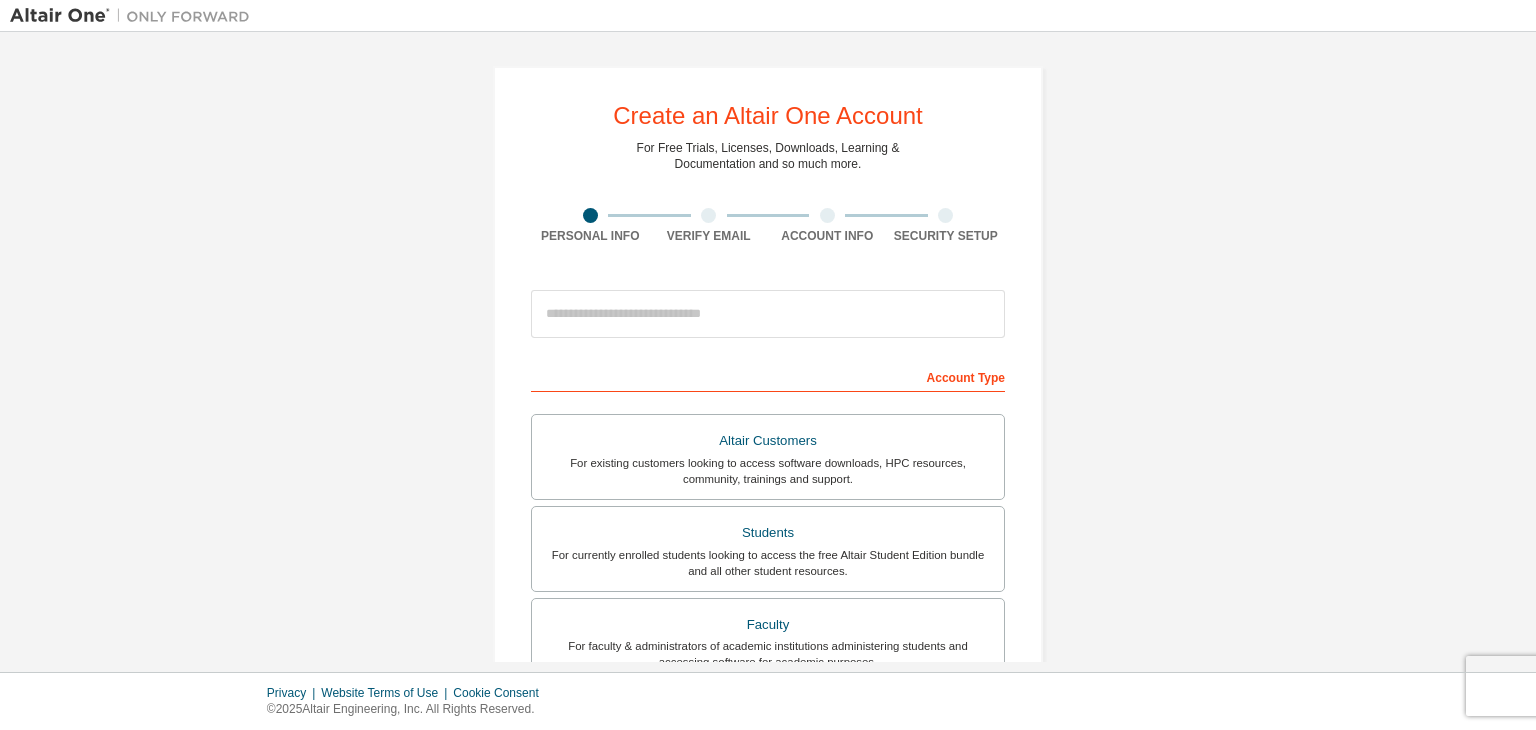 scroll, scrollTop: 0, scrollLeft: 0, axis: both 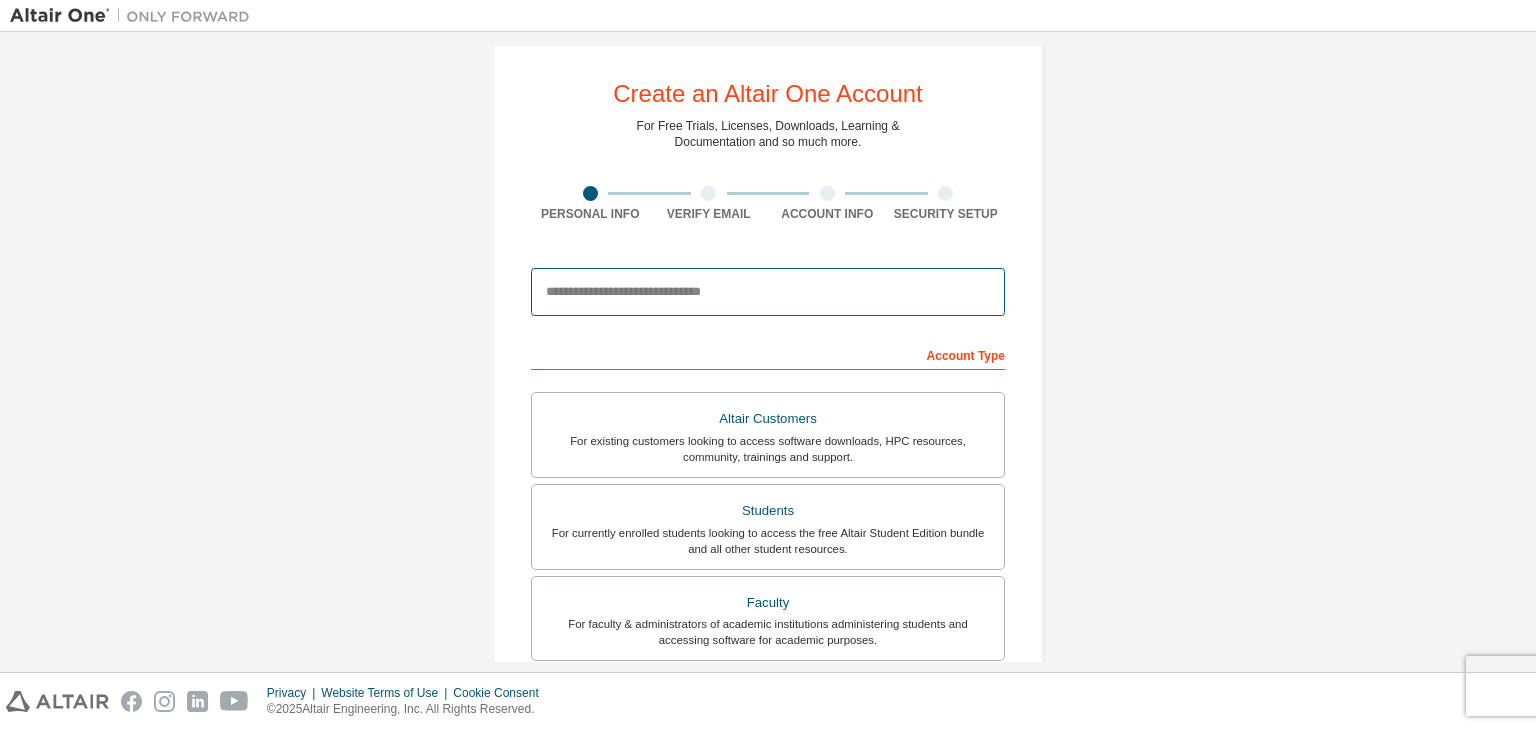 click at bounding box center [768, 292] 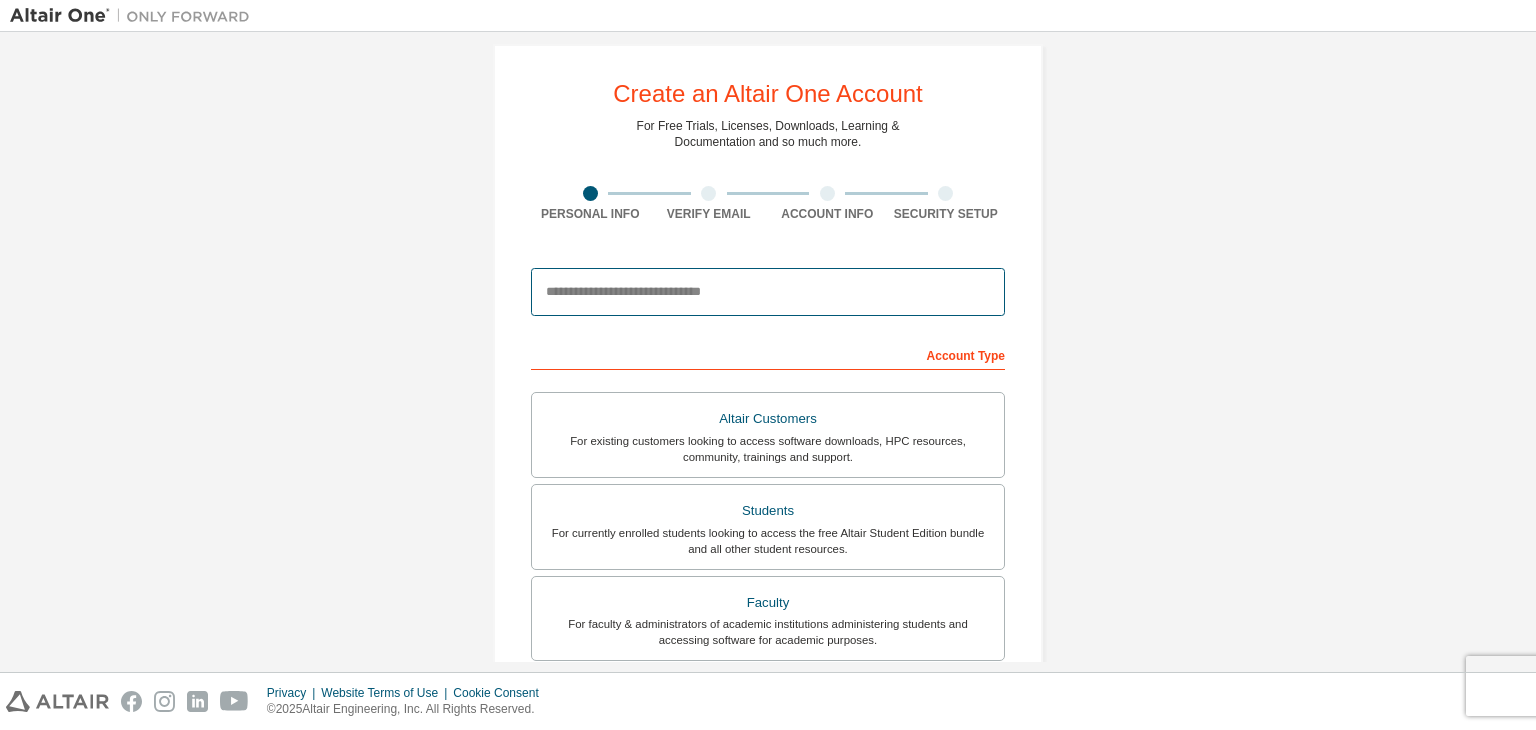 type on "**********" 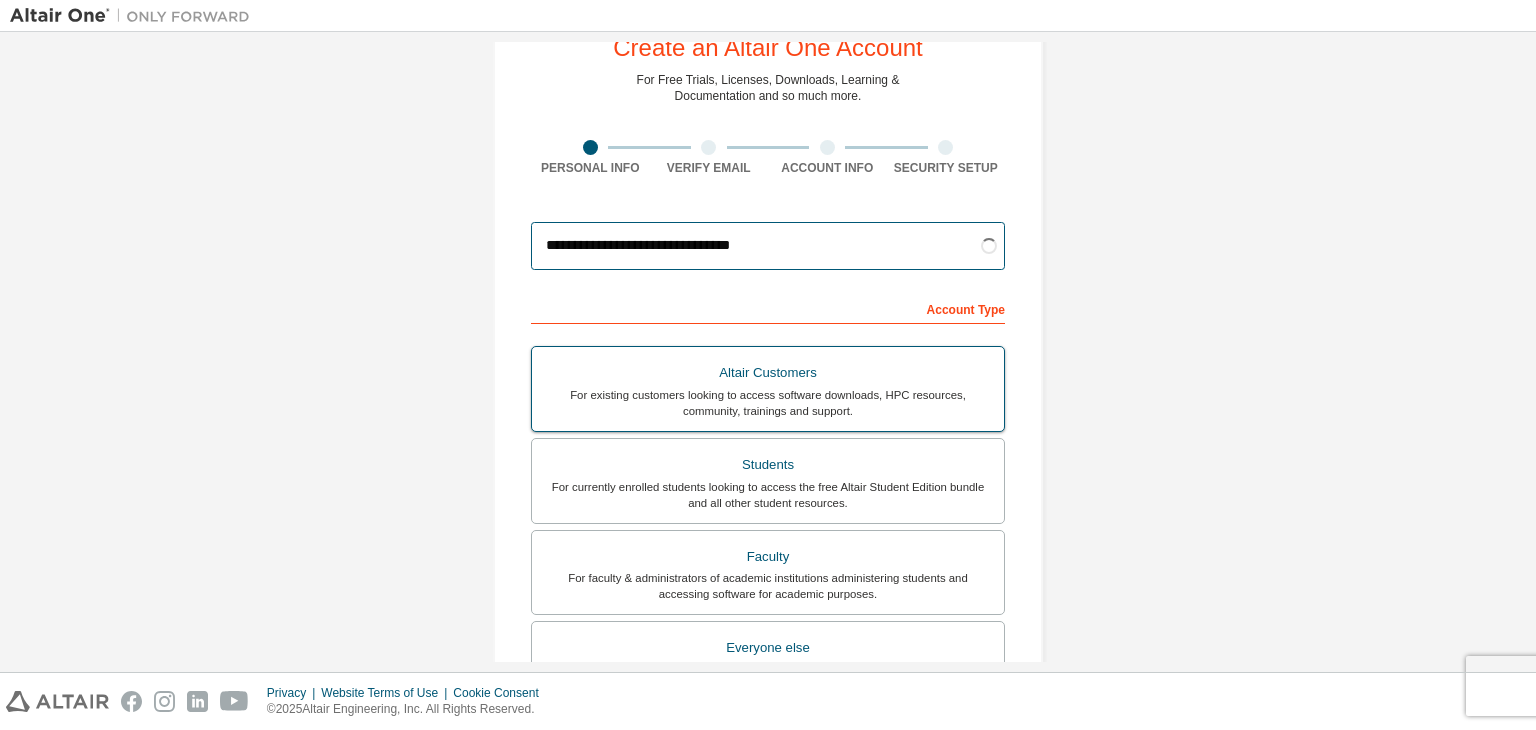 scroll, scrollTop: 68, scrollLeft: 0, axis: vertical 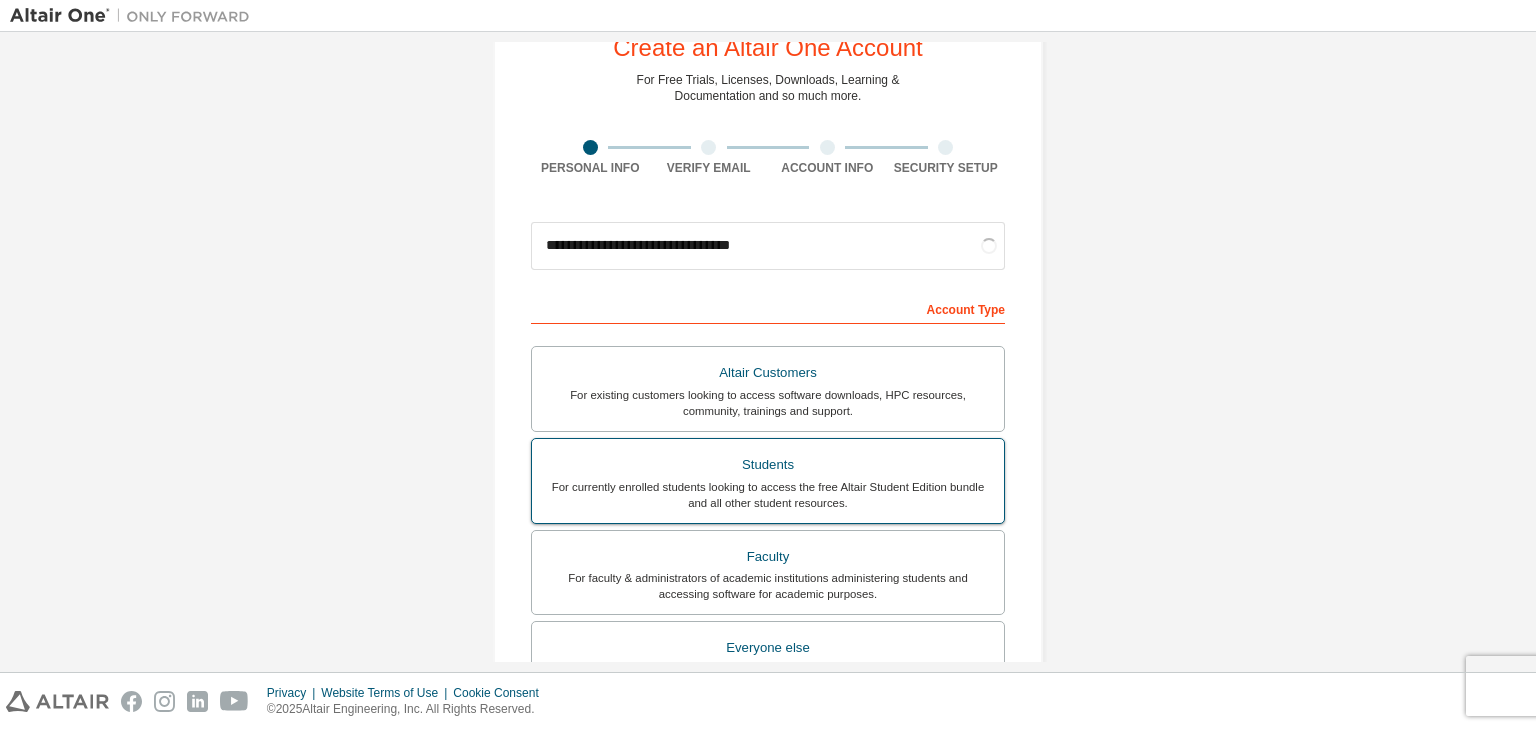 click on "Students" at bounding box center [768, 465] 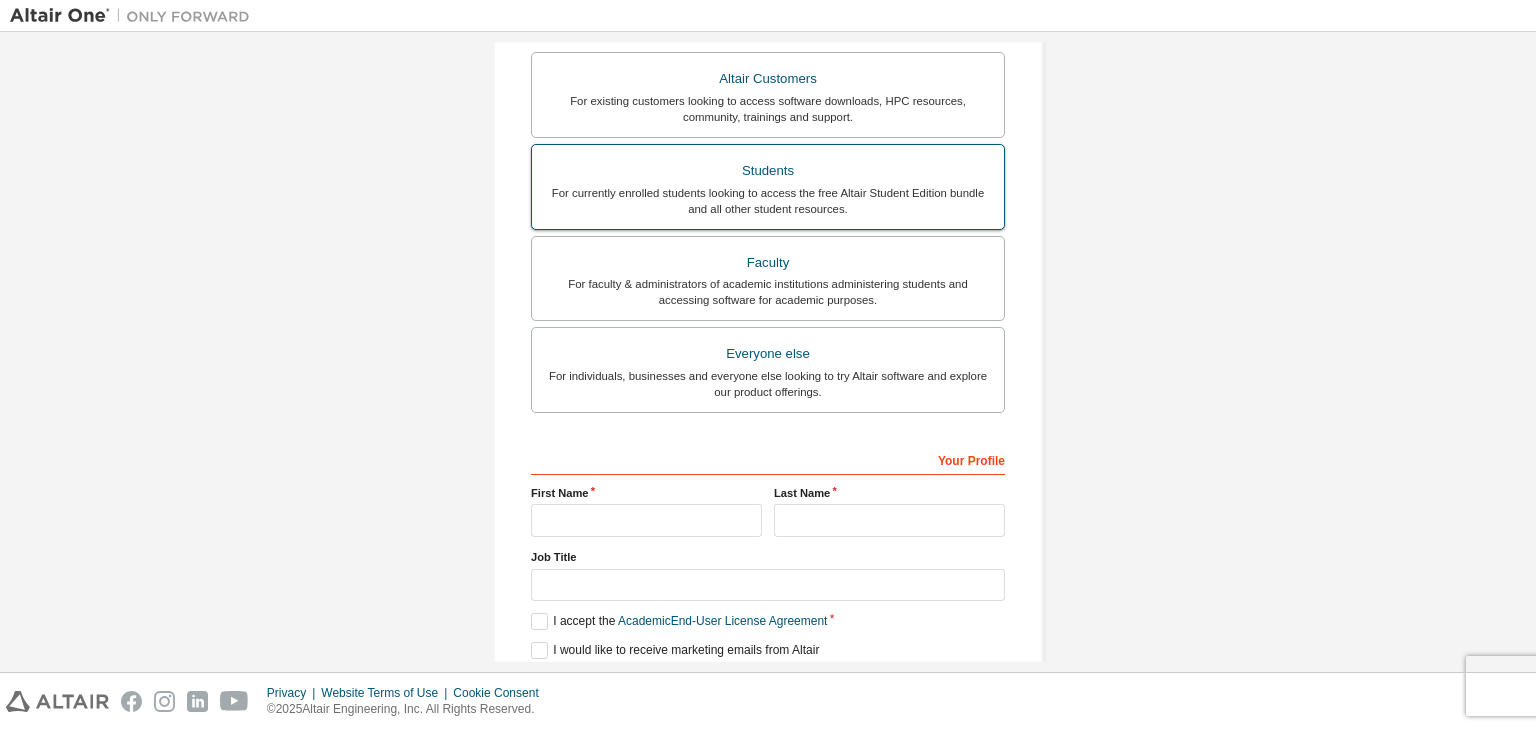 scroll, scrollTop: 435, scrollLeft: 0, axis: vertical 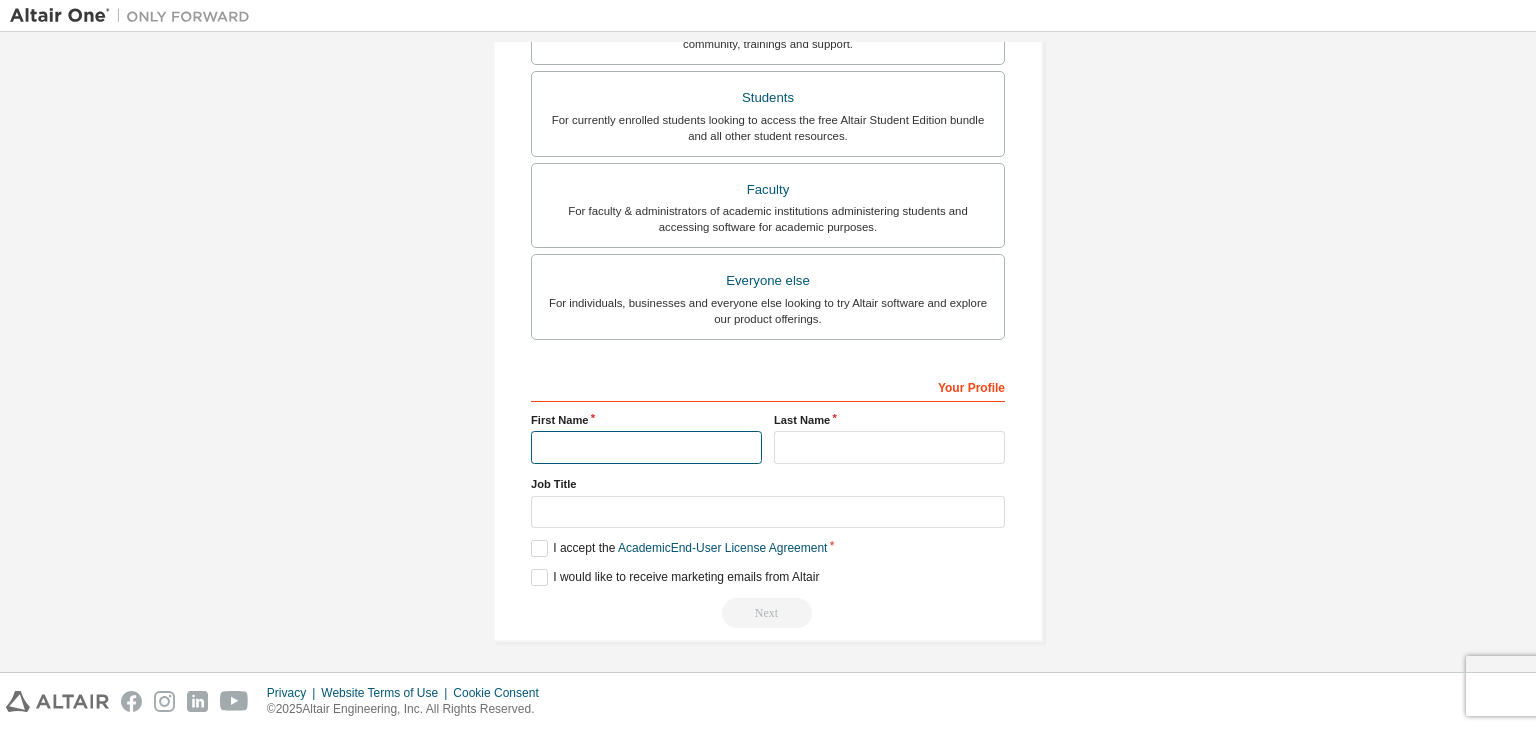 click at bounding box center [646, 447] 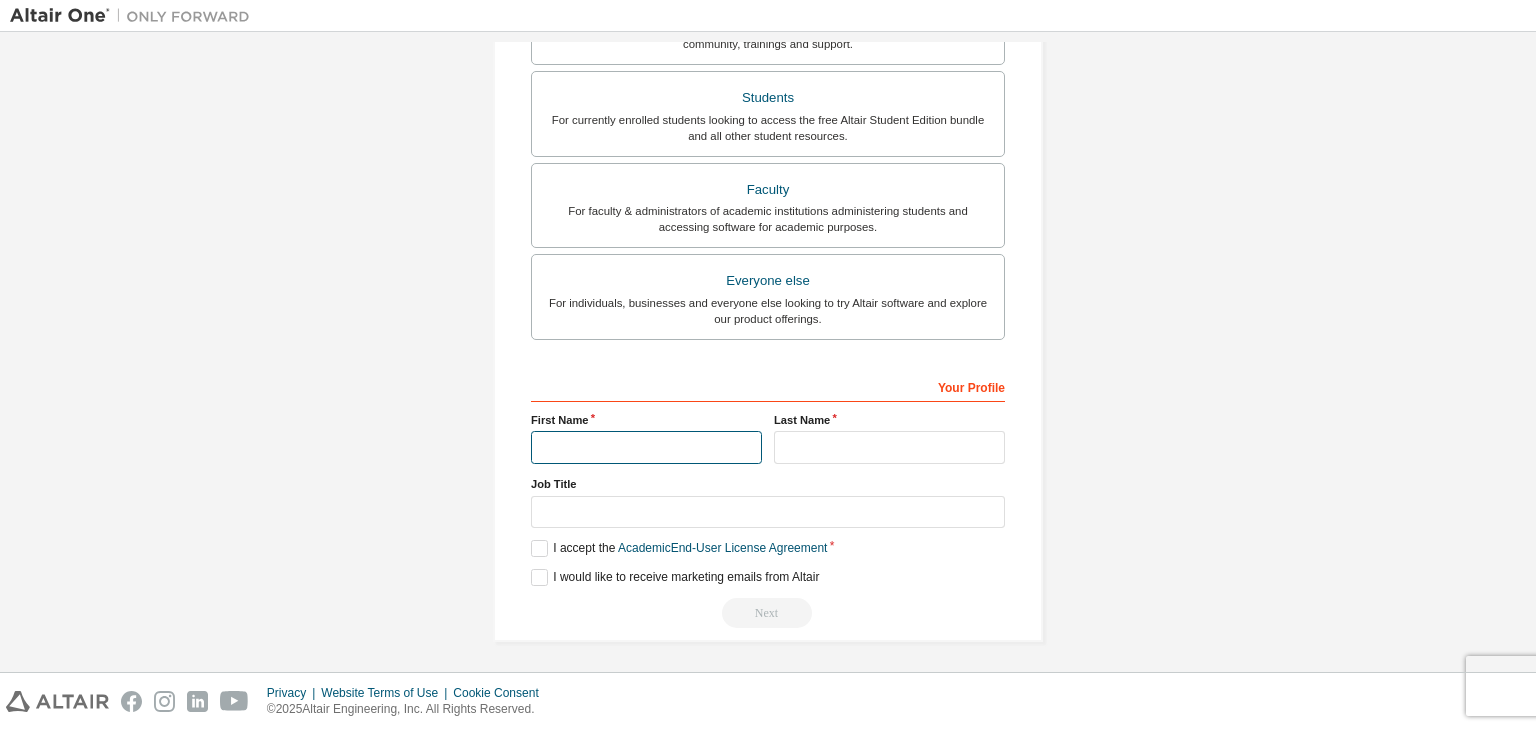 type on "******" 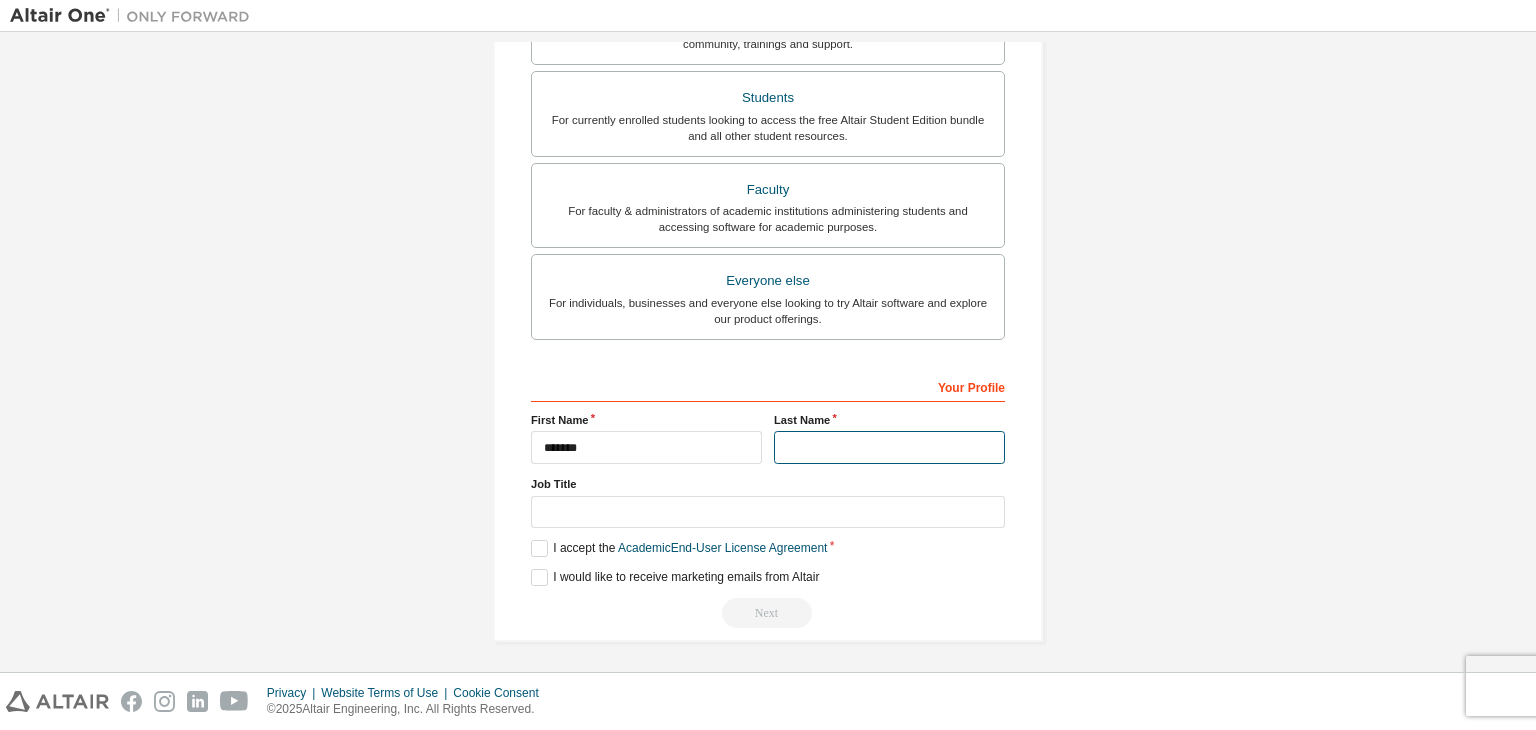 click at bounding box center [889, 447] 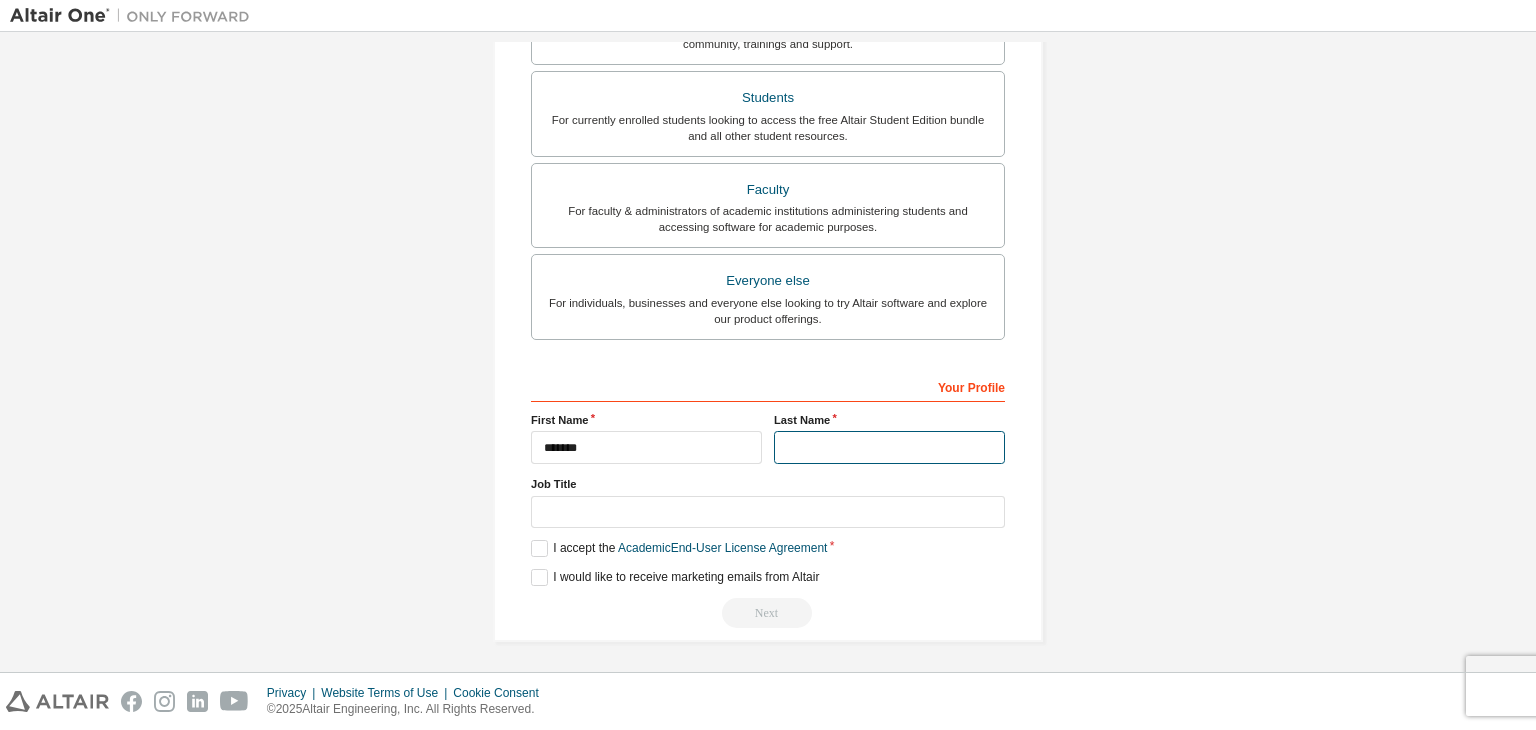 type on "******" 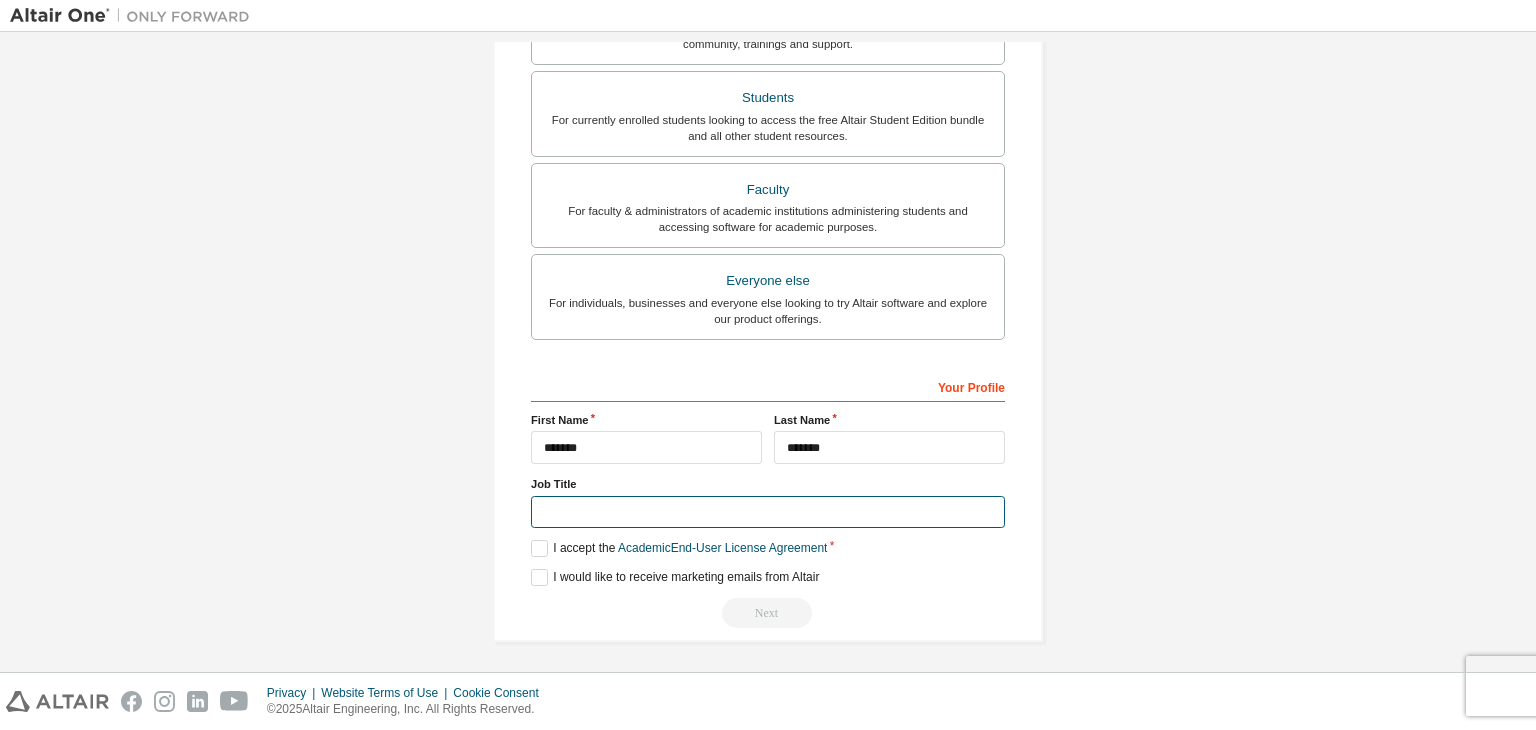 click at bounding box center (768, 512) 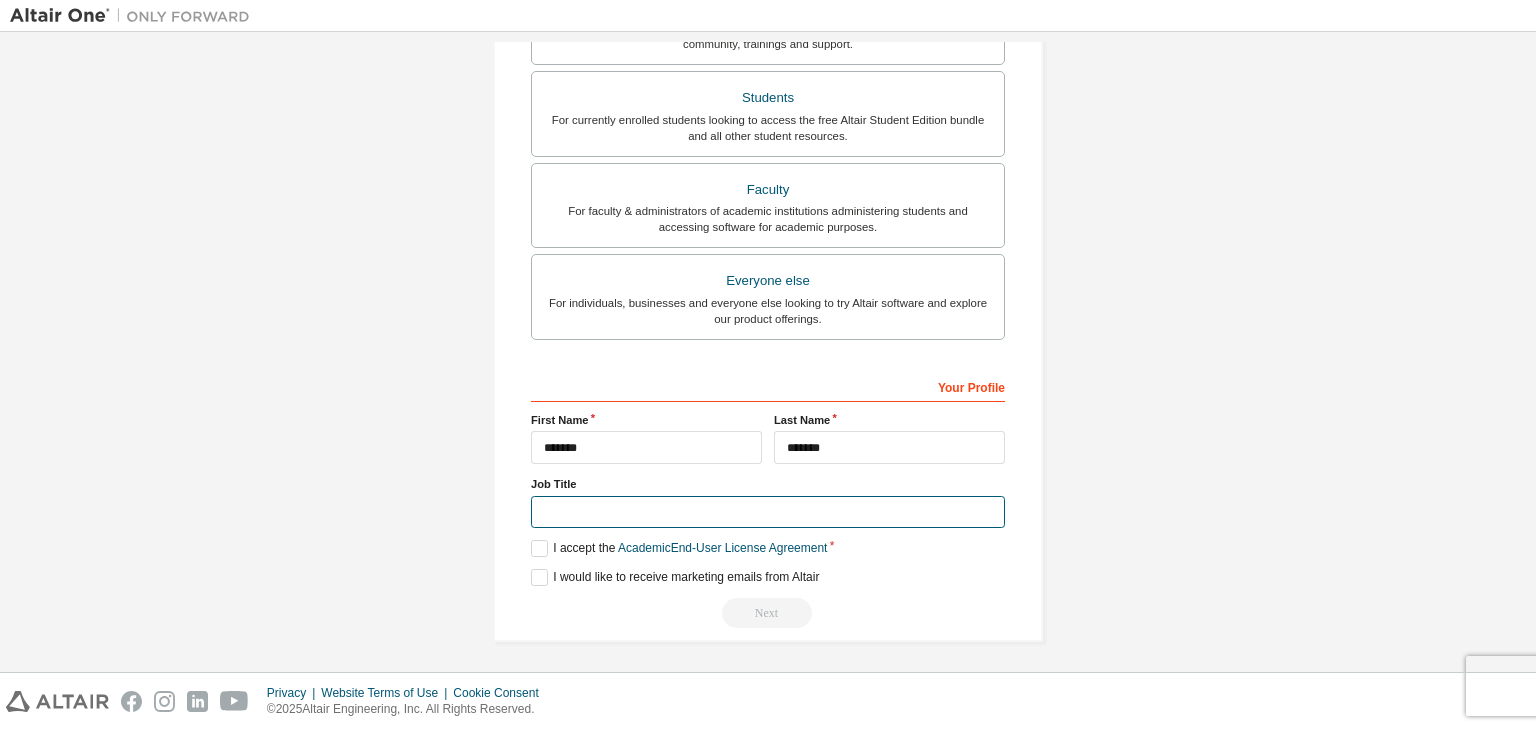 type on "*********" 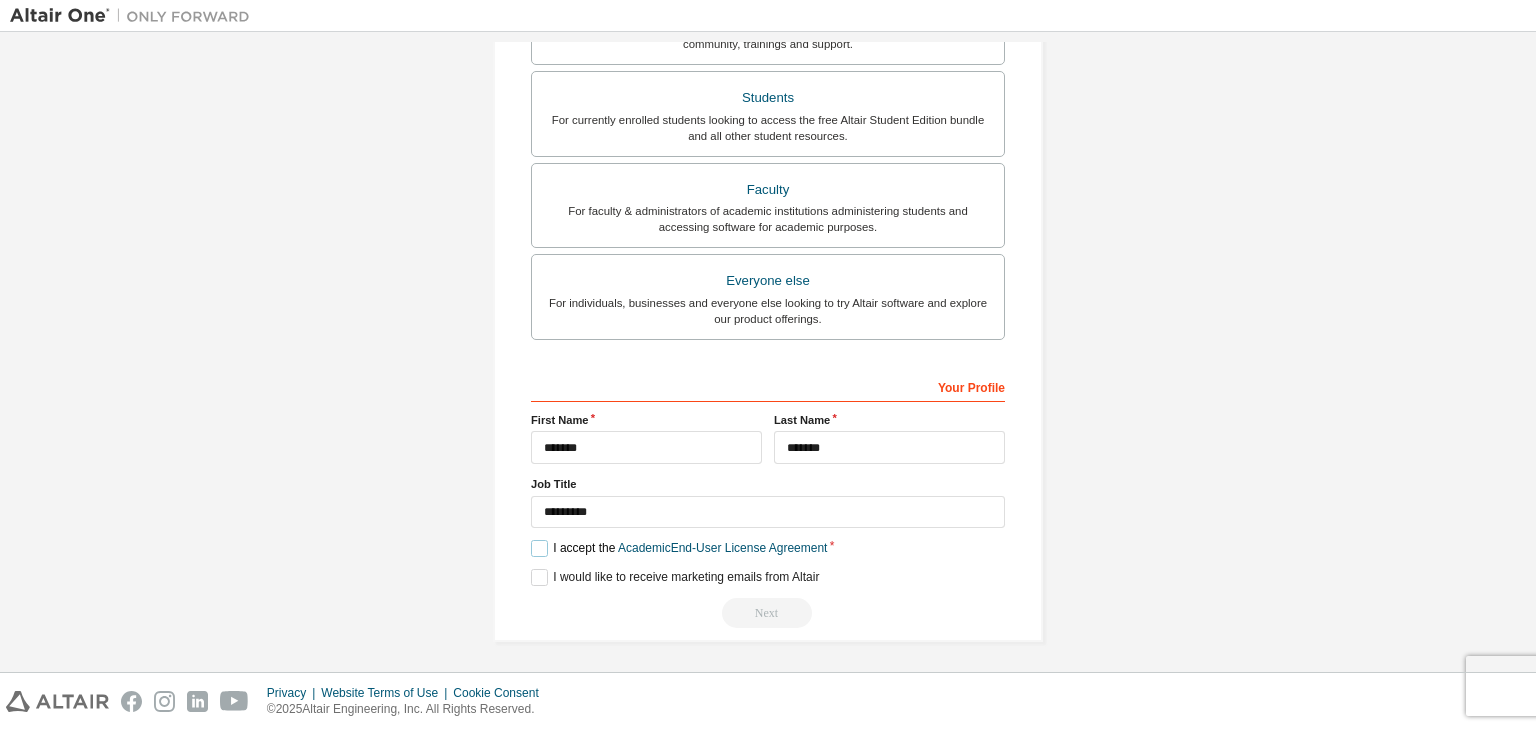 click on "I accept the   Academic   End-User License Agreement" at bounding box center (679, 548) 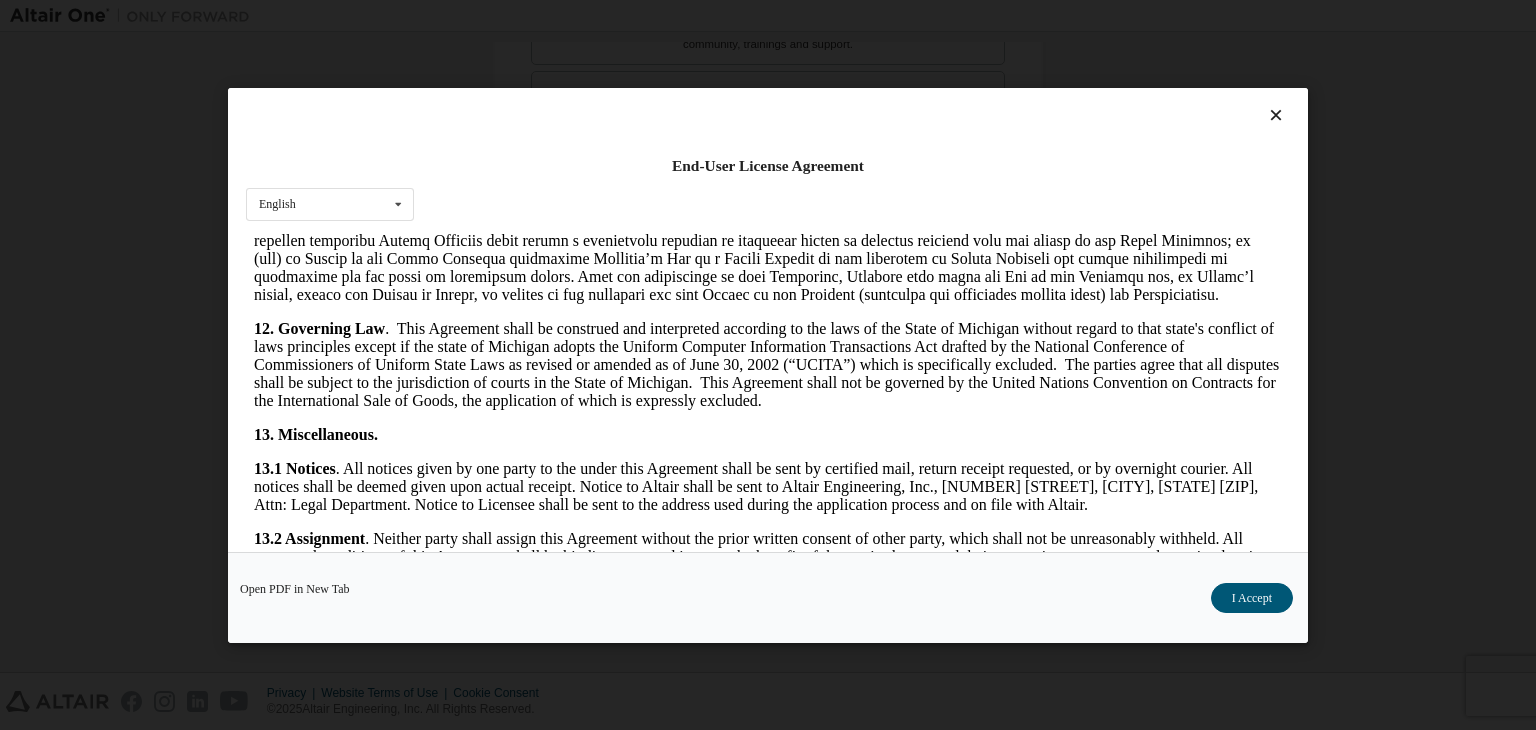 scroll, scrollTop: 3341, scrollLeft: 0, axis: vertical 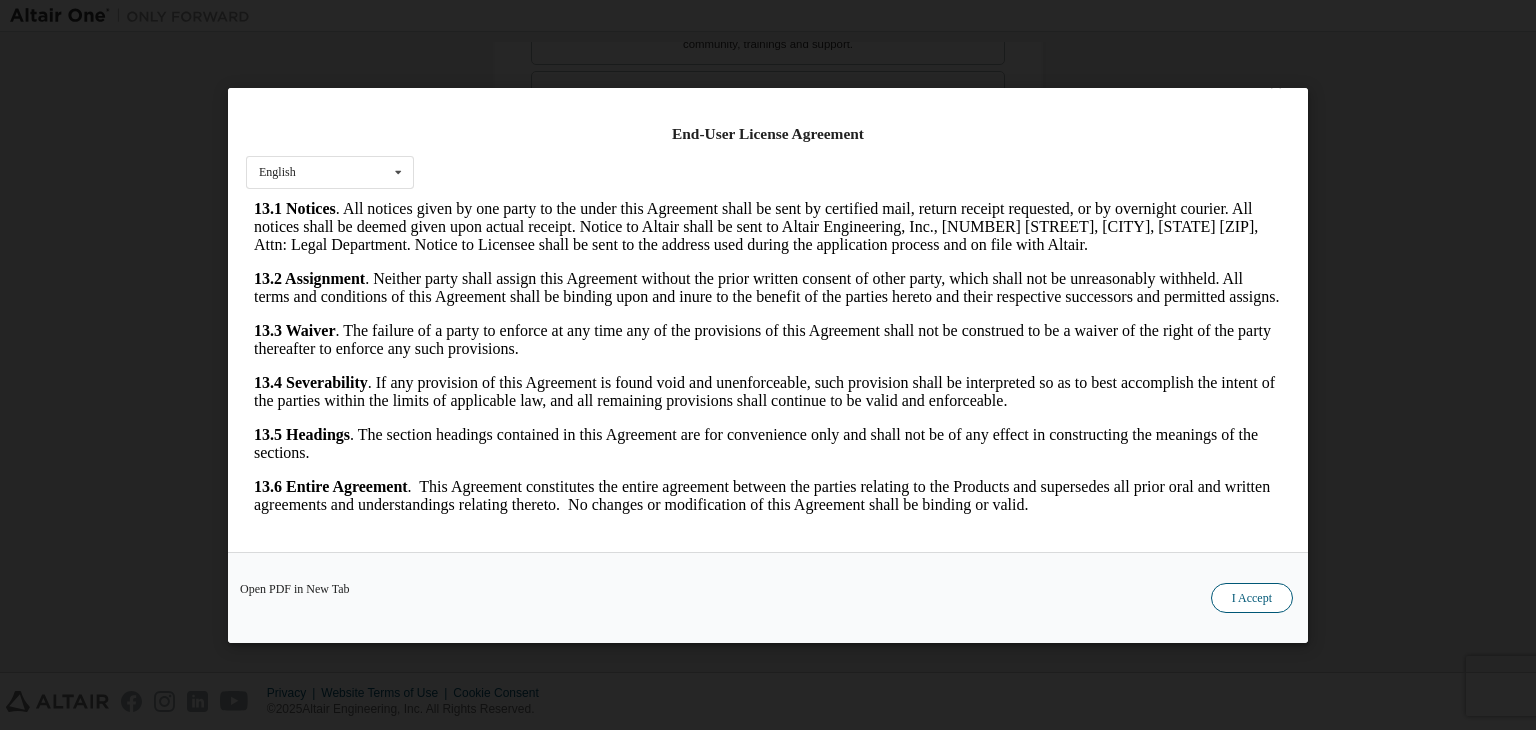 click on "I Accept" at bounding box center (1252, 598) 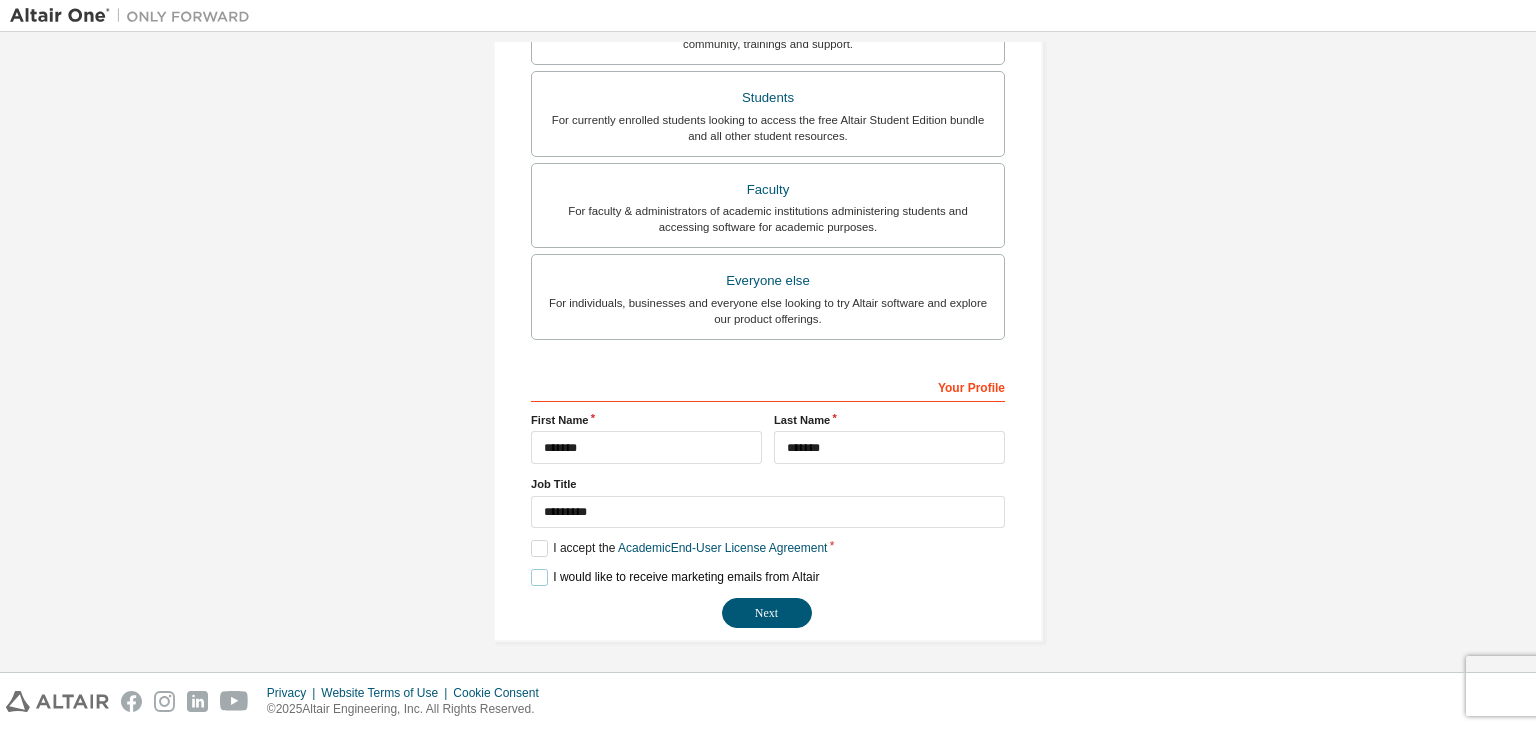 click on "I would like to receive marketing emails from Altair" at bounding box center [675, 577] 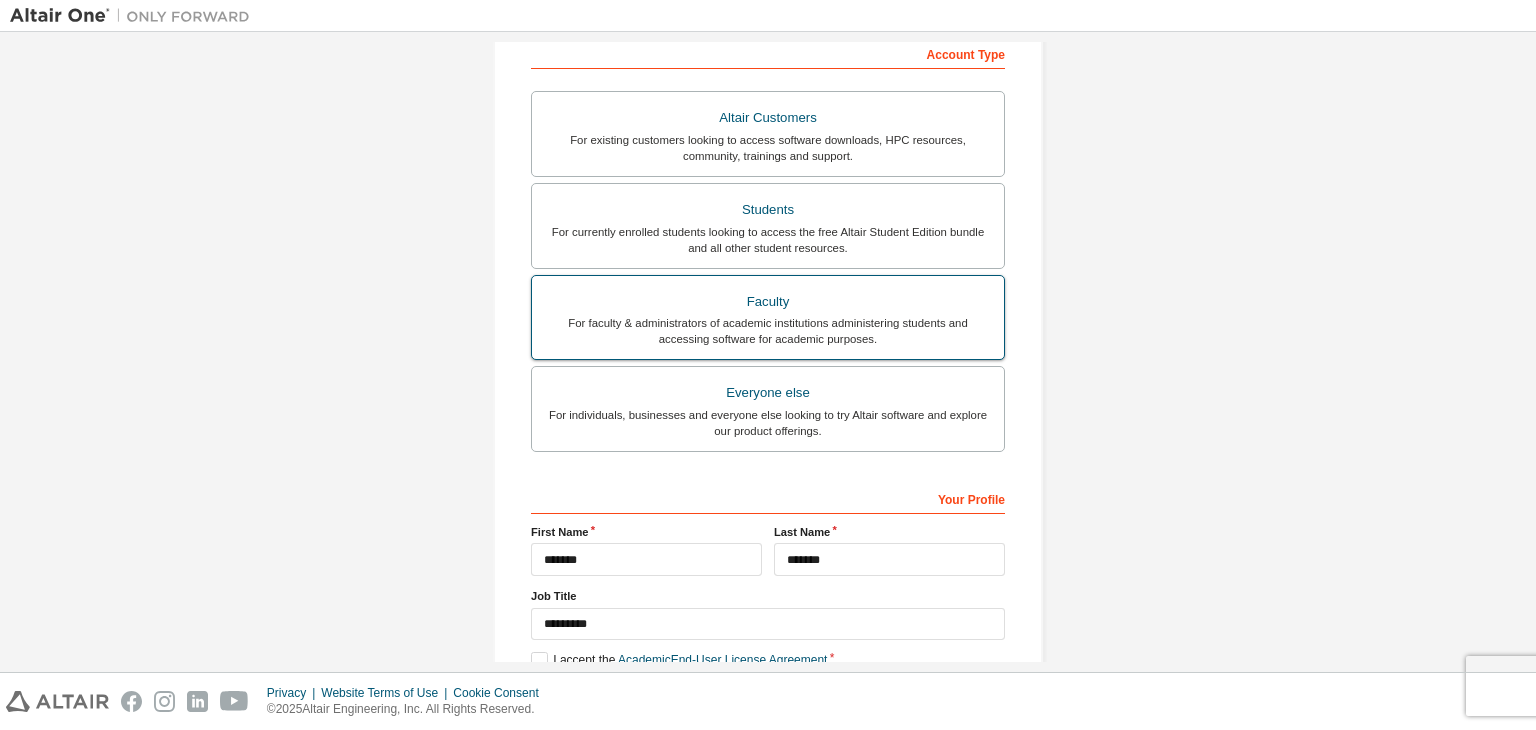 scroll, scrollTop: 382, scrollLeft: 0, axis: vertical 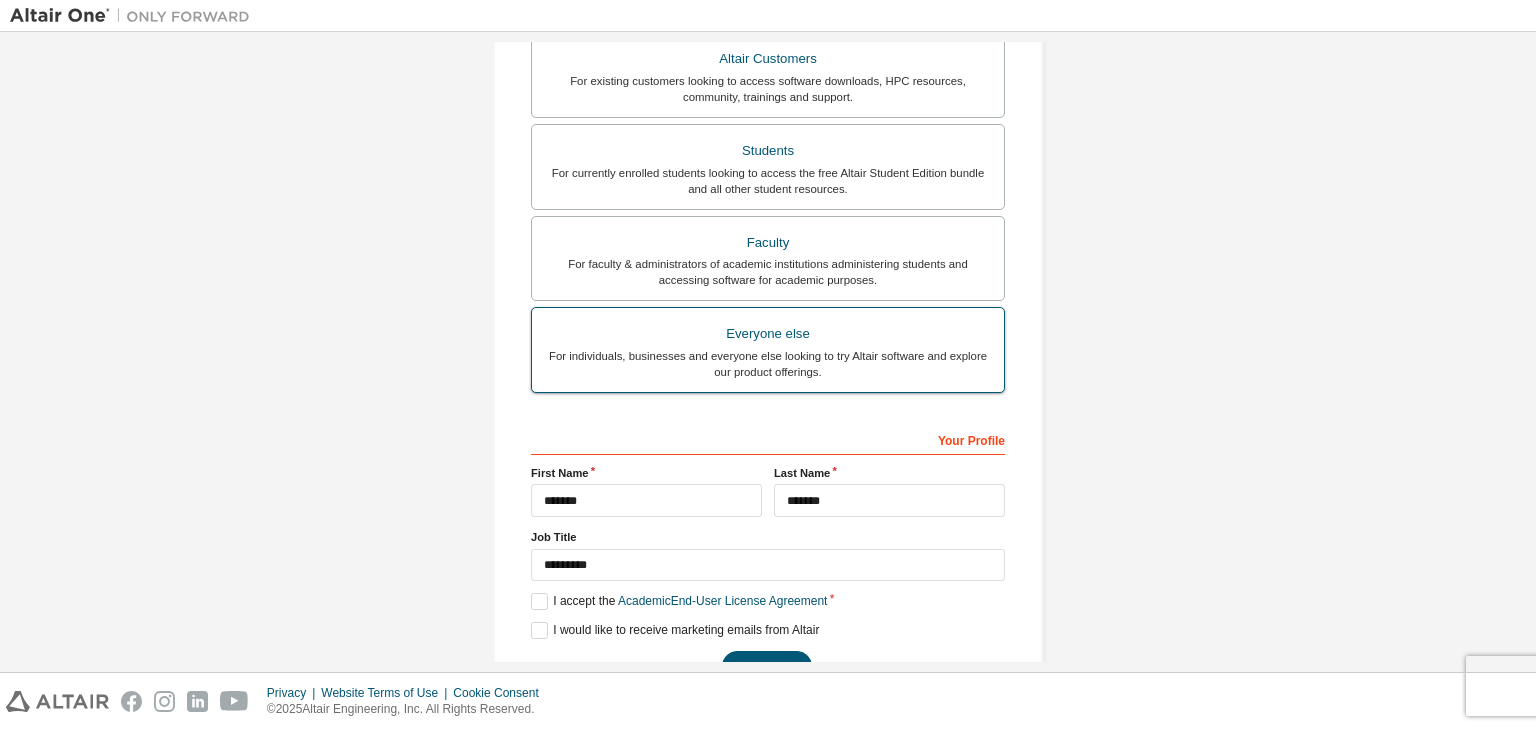 click on "For individuals, businesses and everyone else looking to try Altair software and explore our product offerings." at bounding box center [768, 364] 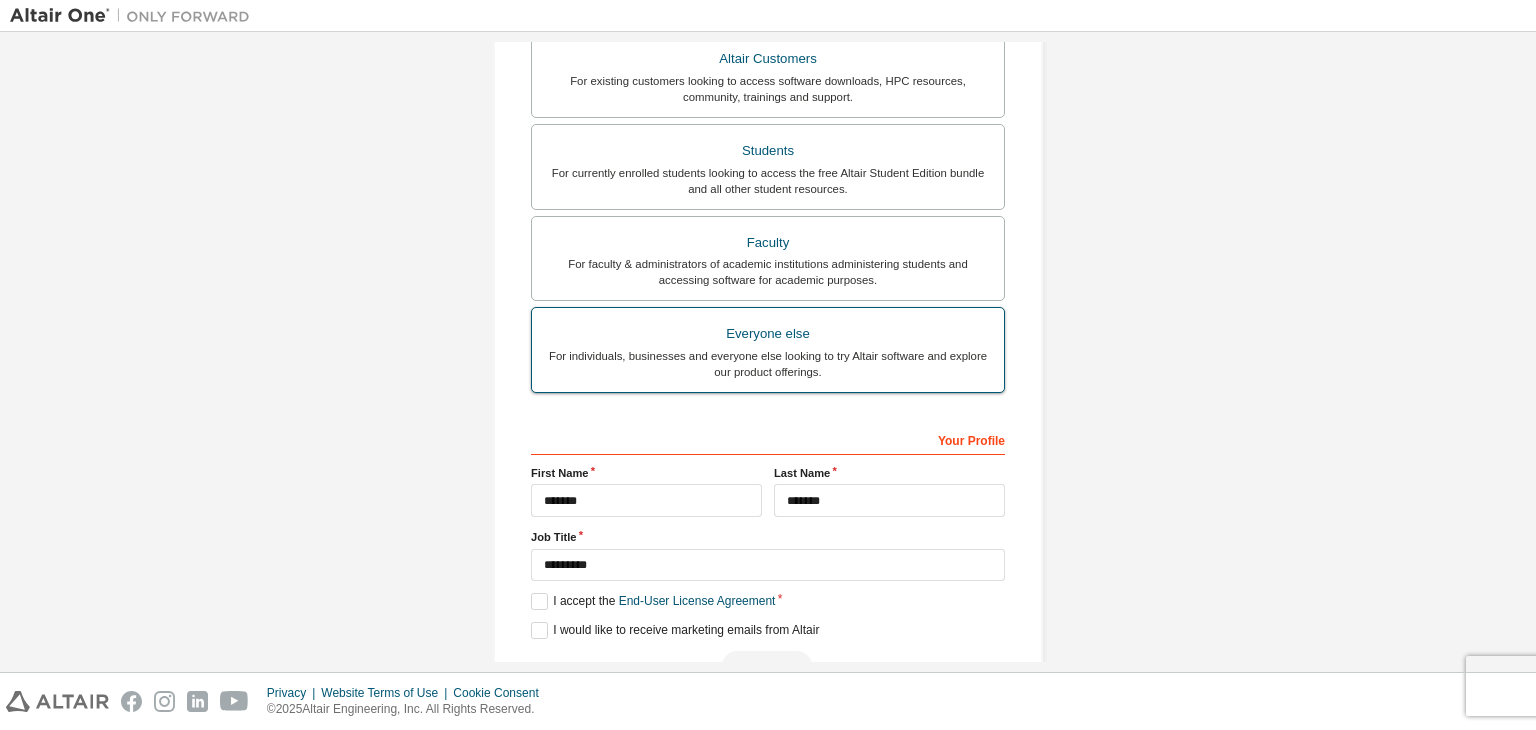 scroll, scrollTop: 435, scrollLeft: 0, axis: vertical 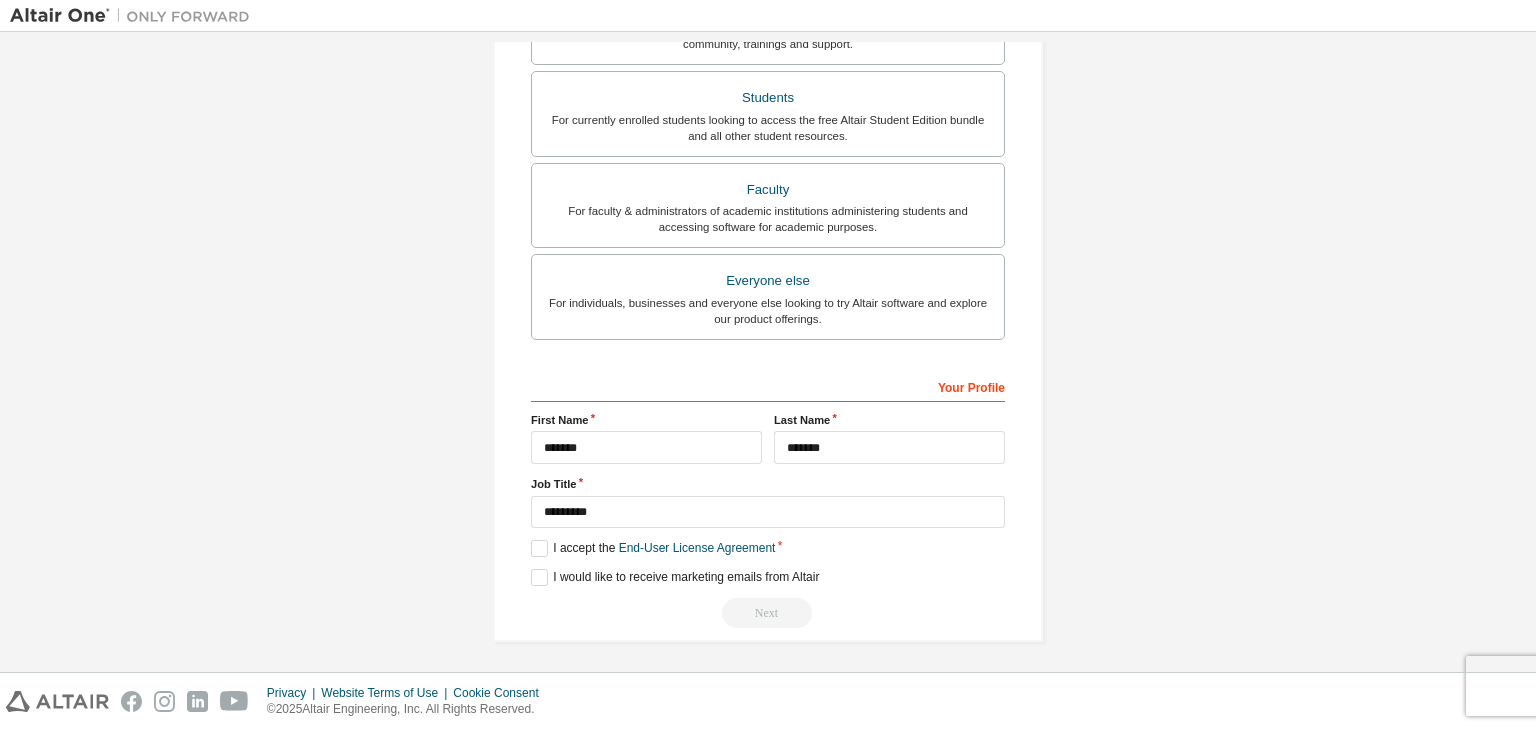 click on "Next" at bounding box center (768, 613) 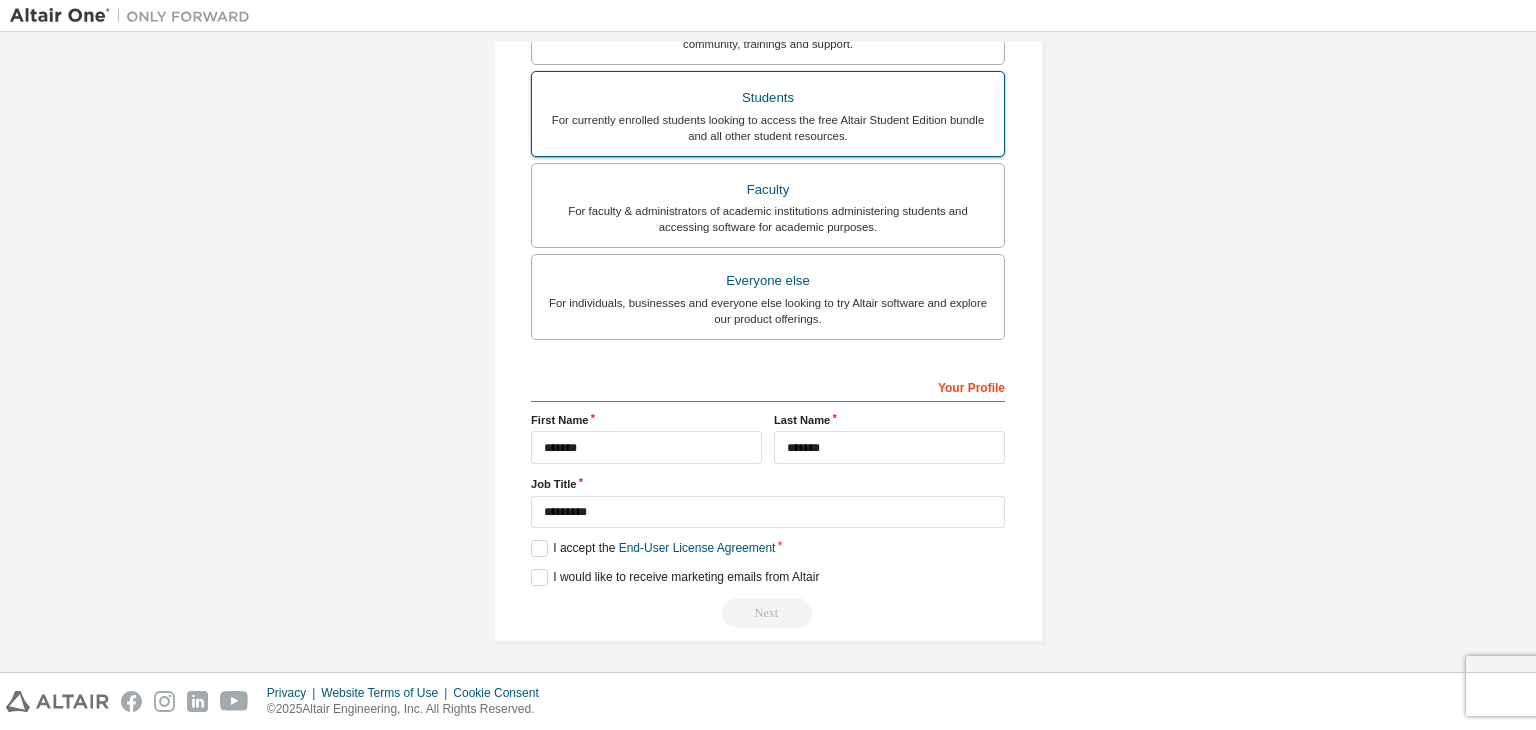 click on "For currently enrolled students looking to access the free Altair Student Edition bundle and all other student resources." at bounding box center (768, 128) 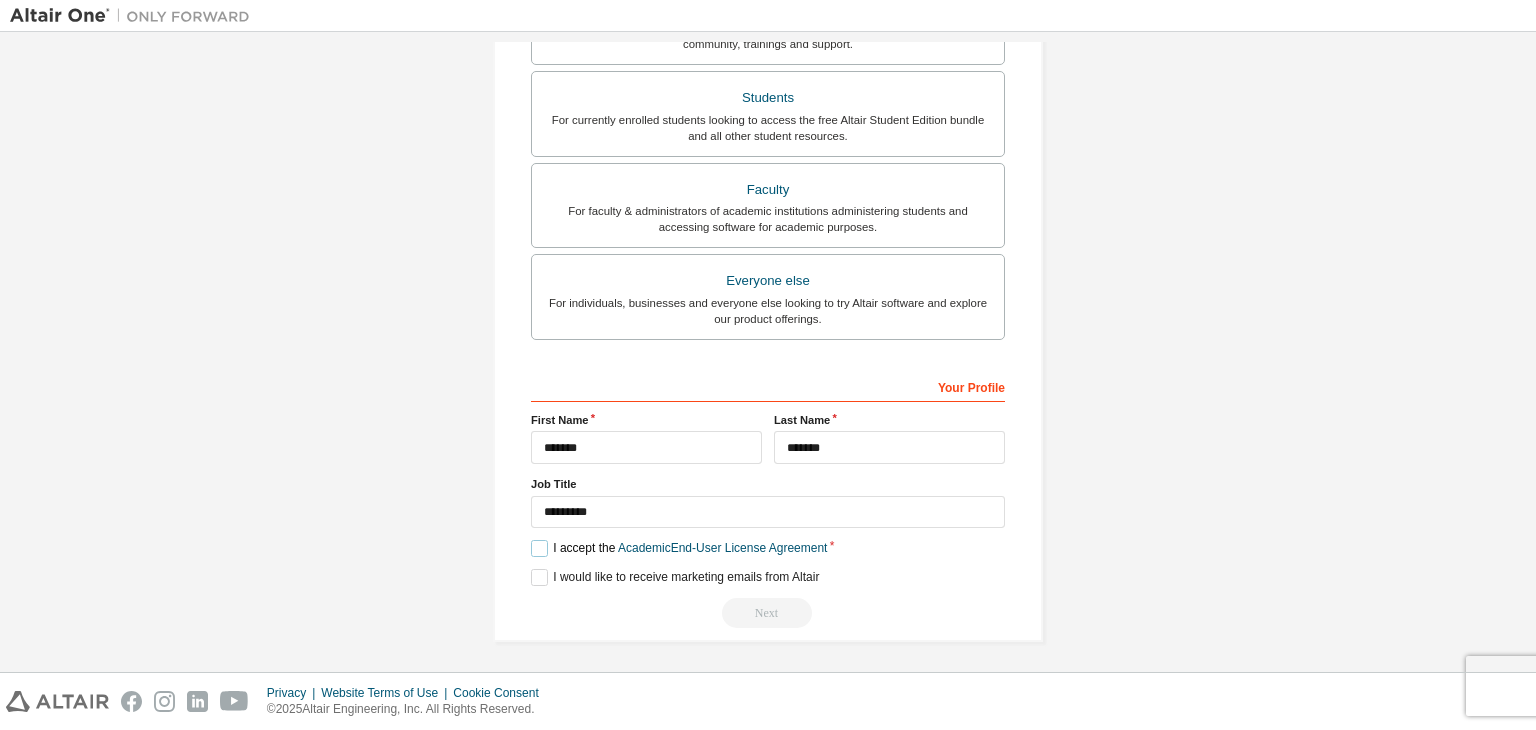 click on "I accept the   Academic   End-User License Agreement" at bounding box center [679, 548] 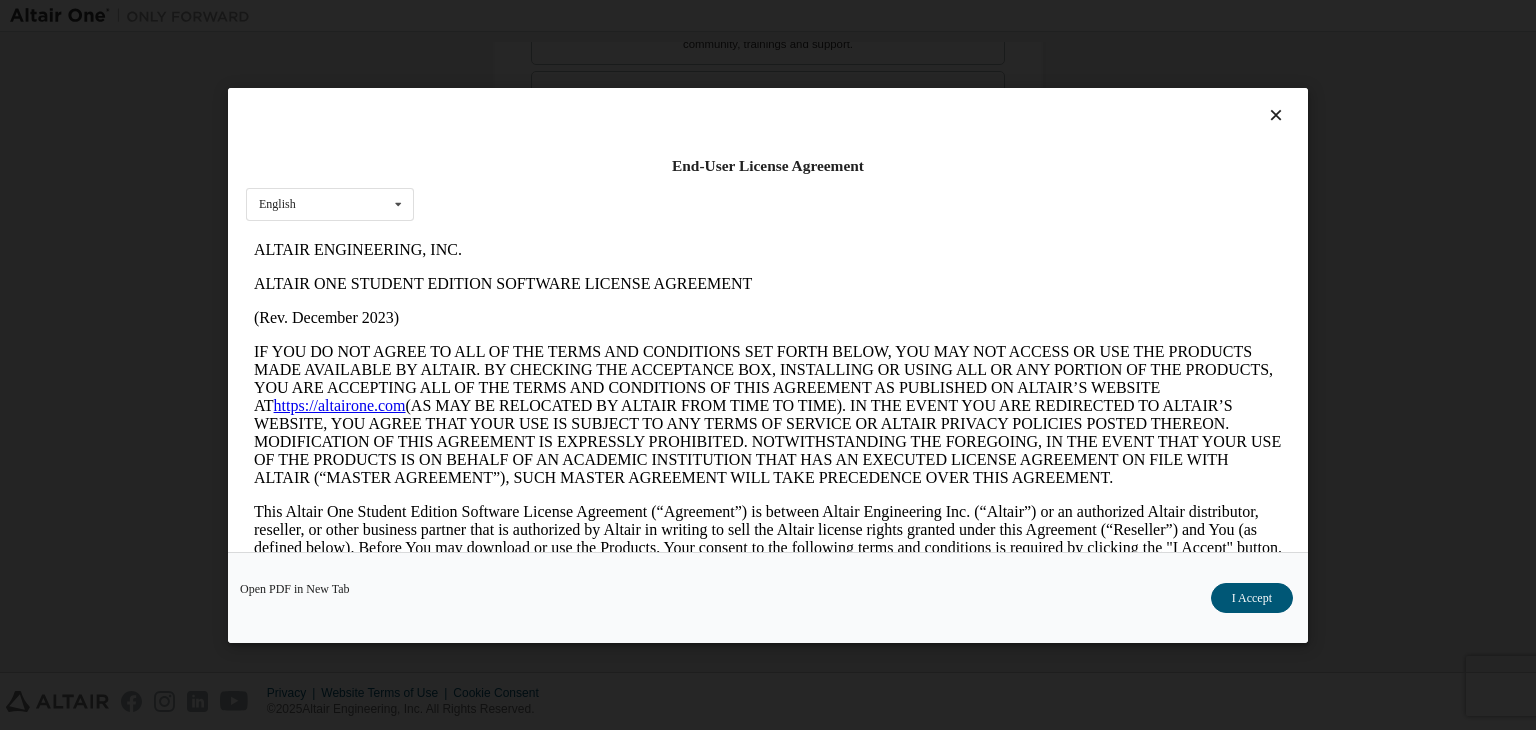 scroll, scrollTop: 0, scrollLeft: 0, axis: both 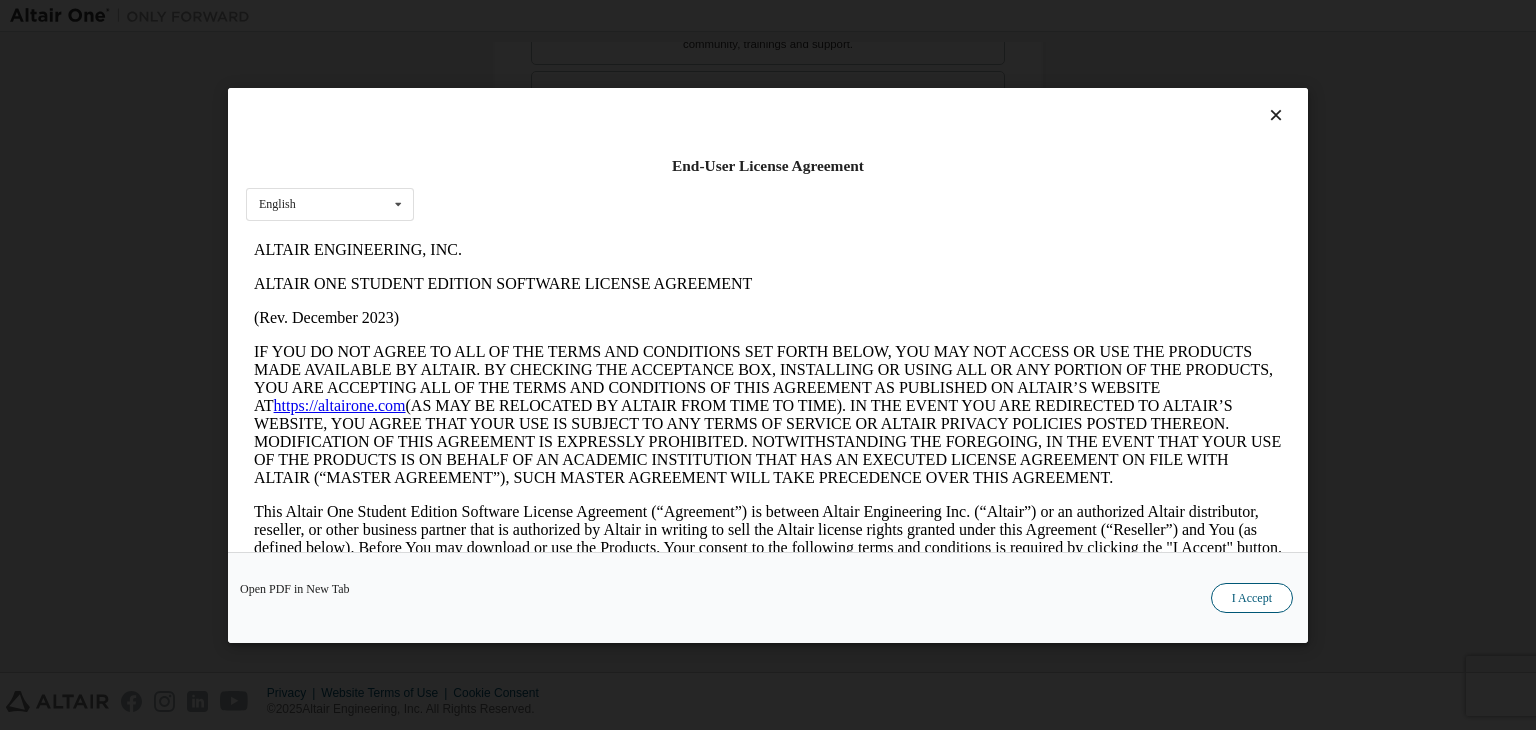 click on "I Accept" at bounding box center (1252, 598) 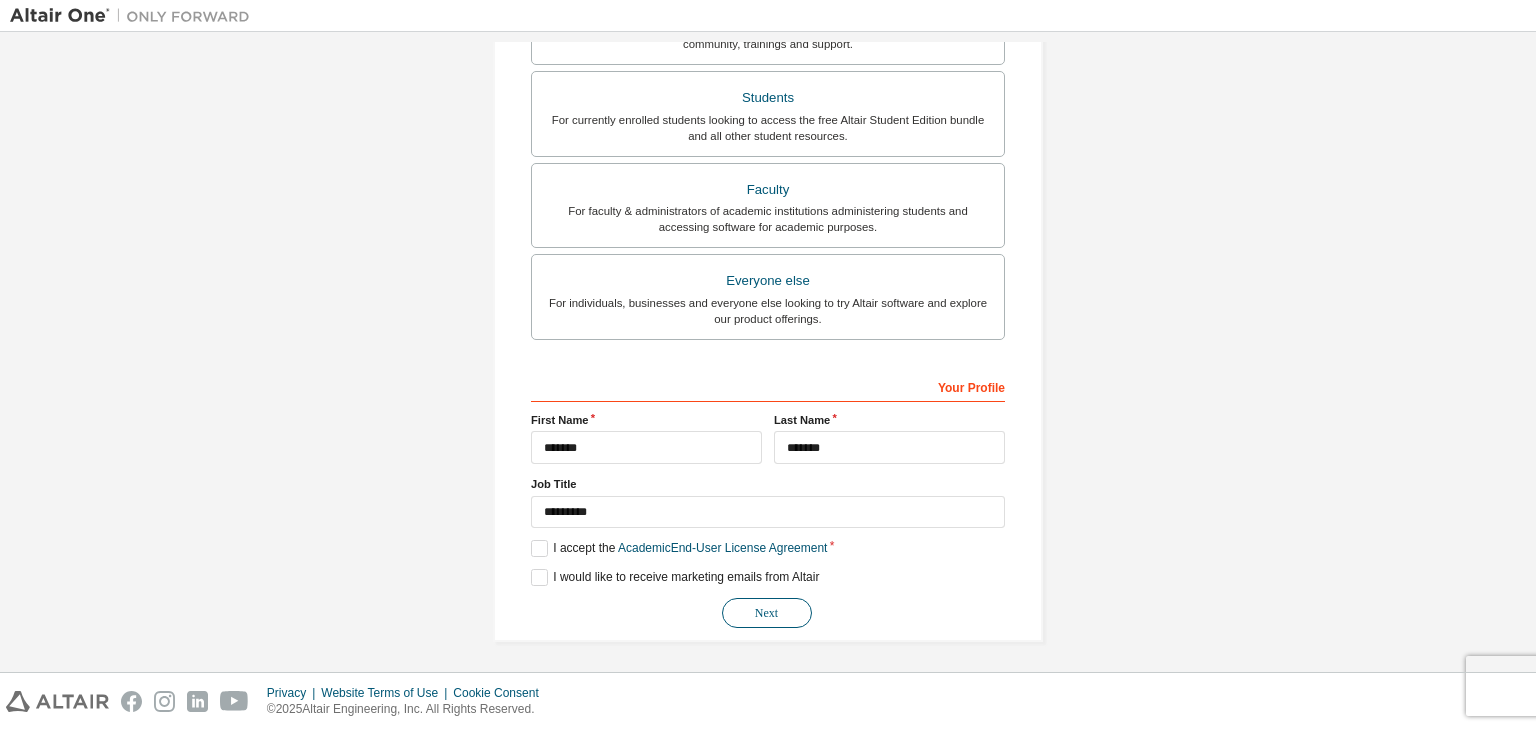 click on "Next" at bounding box center [767, 613] 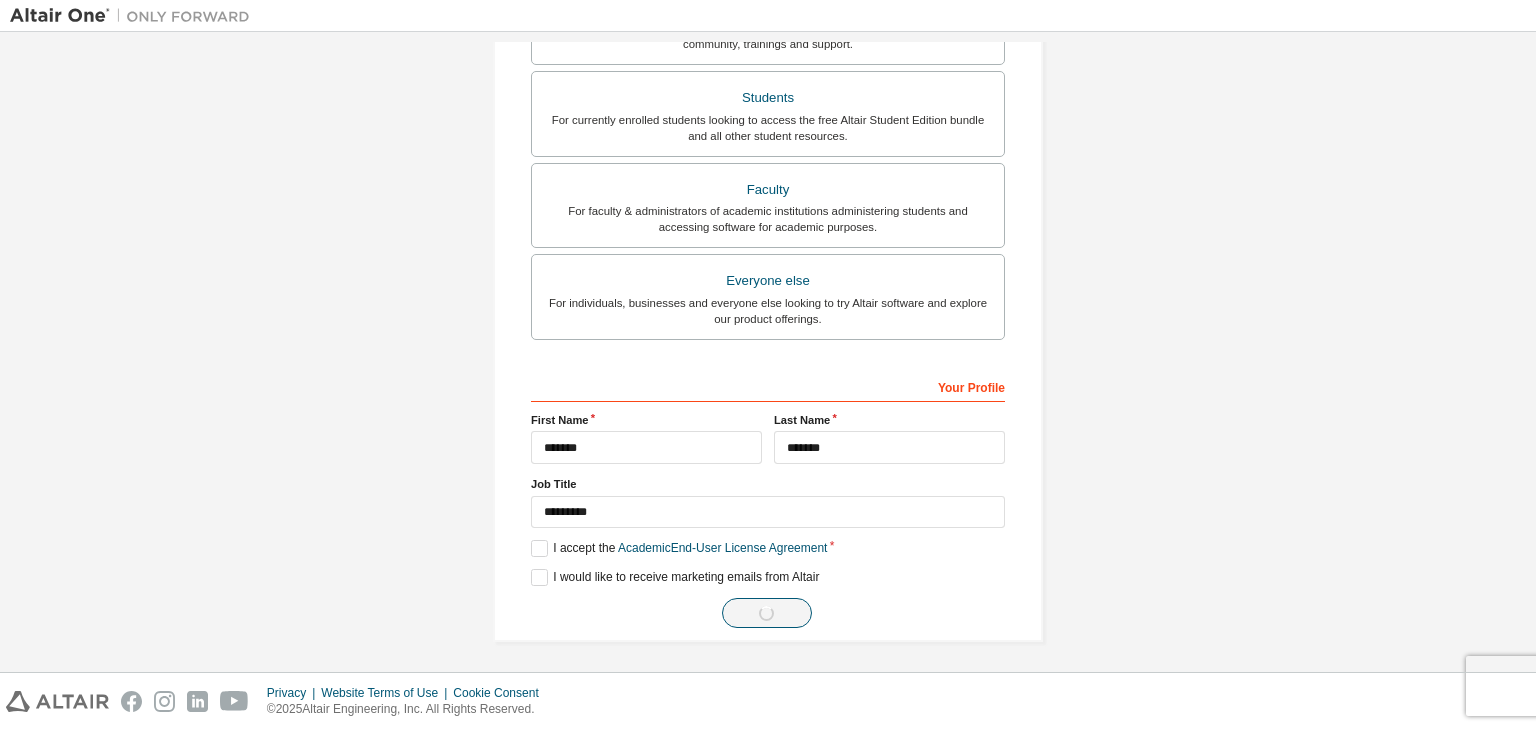 scroll, scrollTop: 0, scrollLeft: 0, axis: both 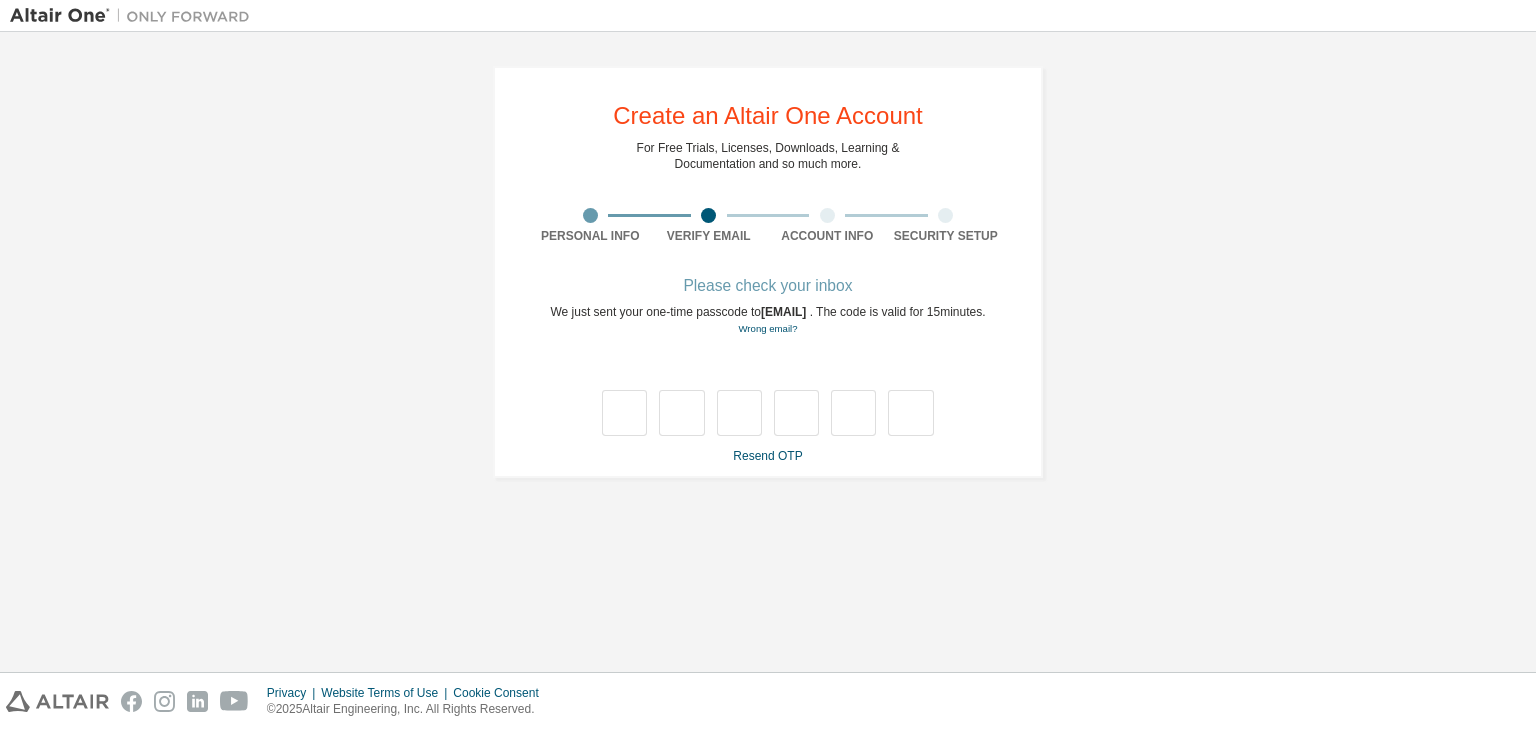type on "*" 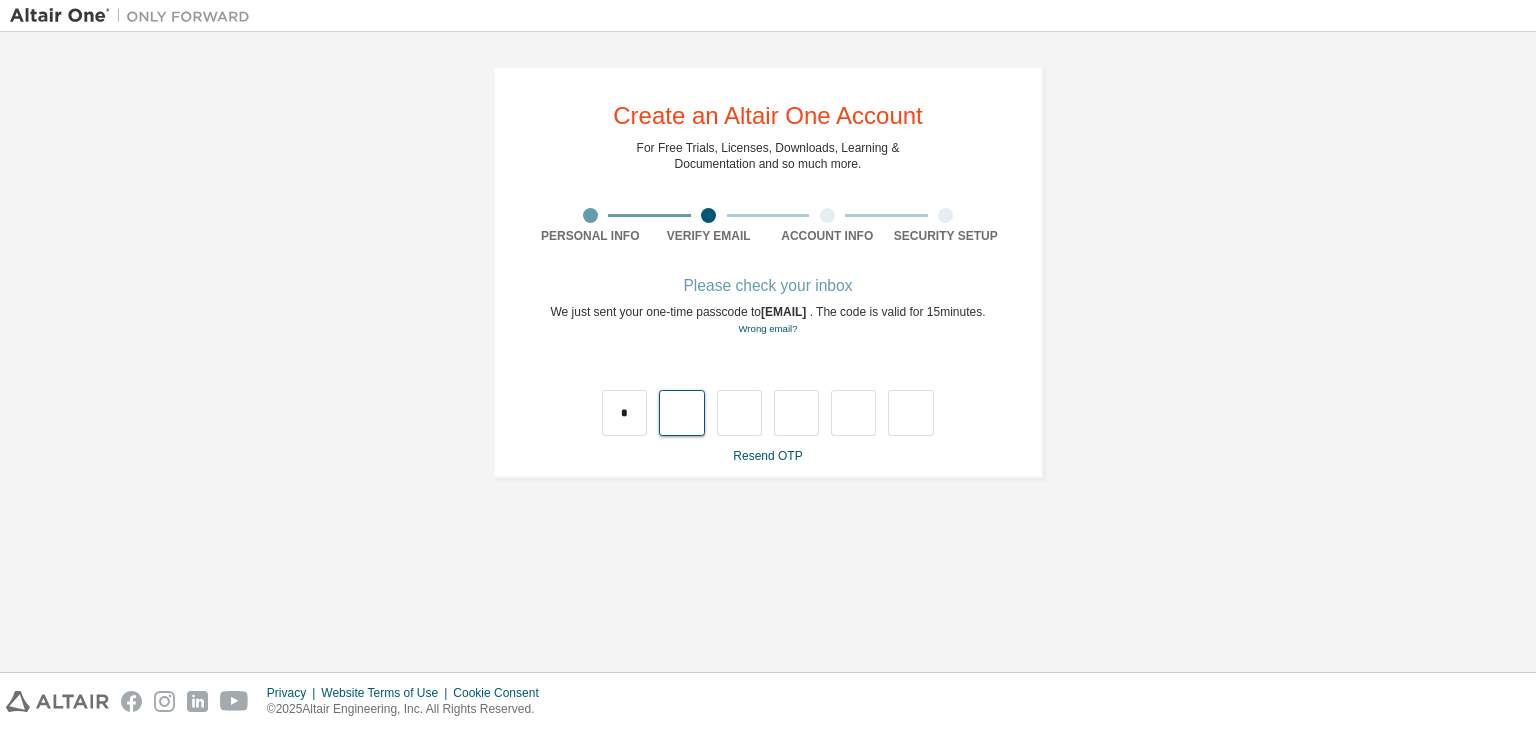 type on "*" 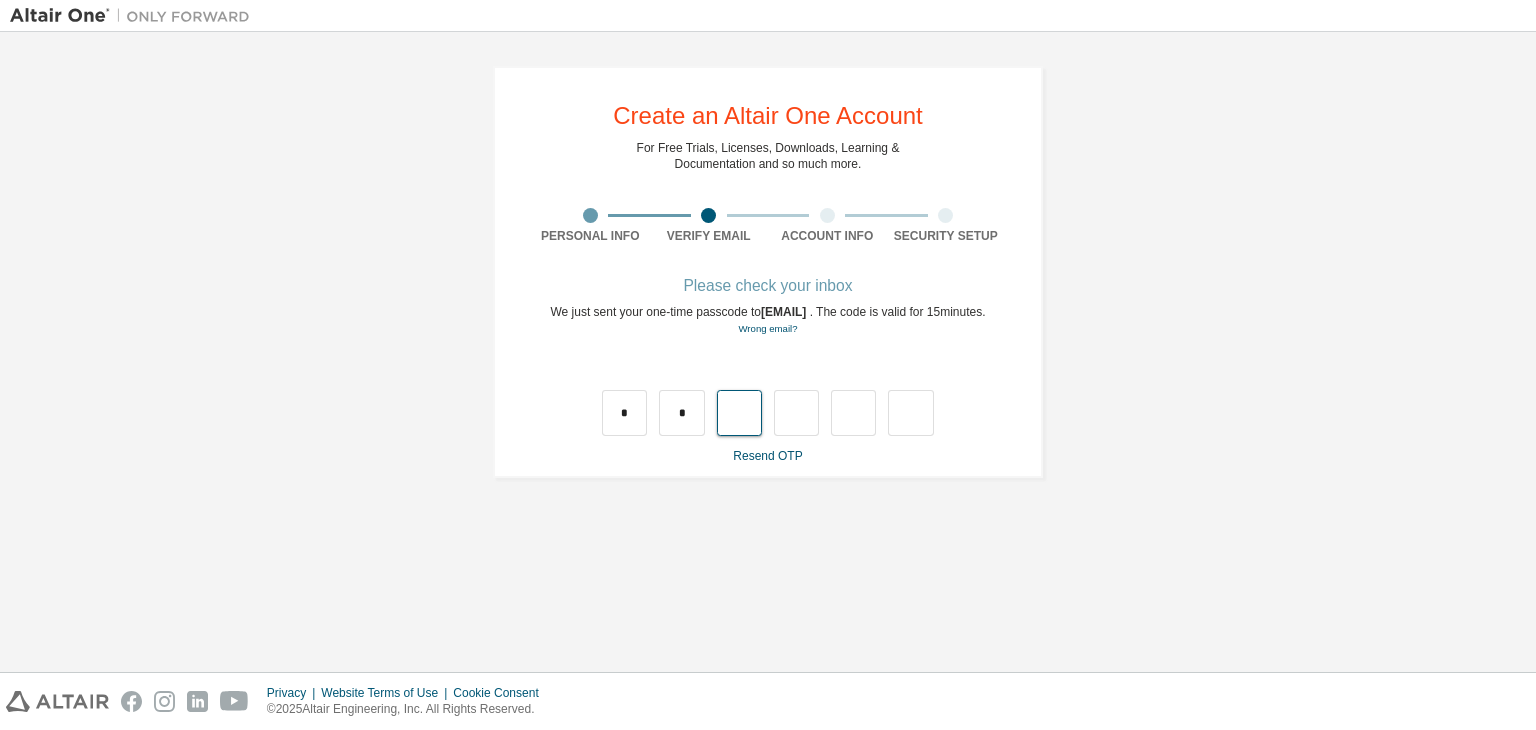 type on "*" 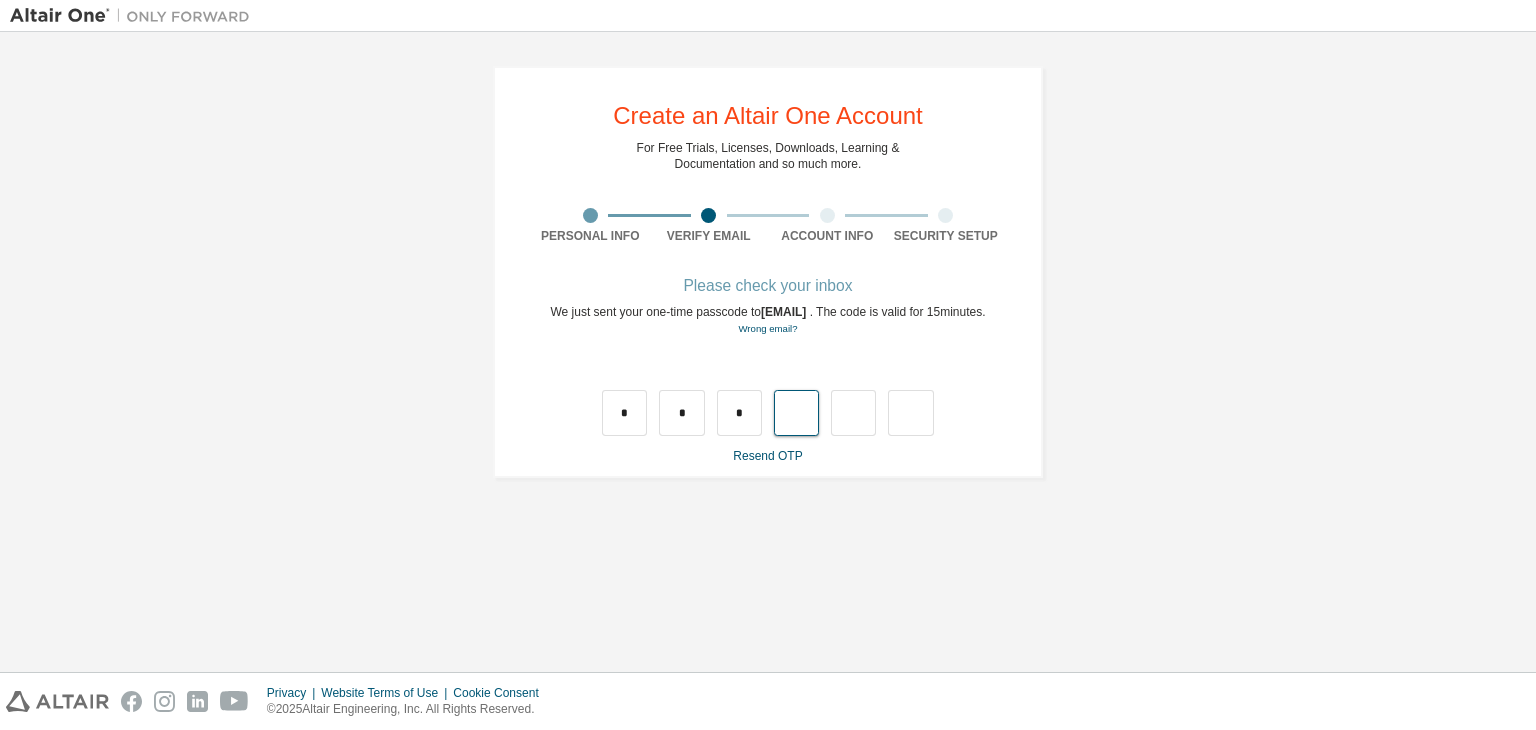 type on "*" 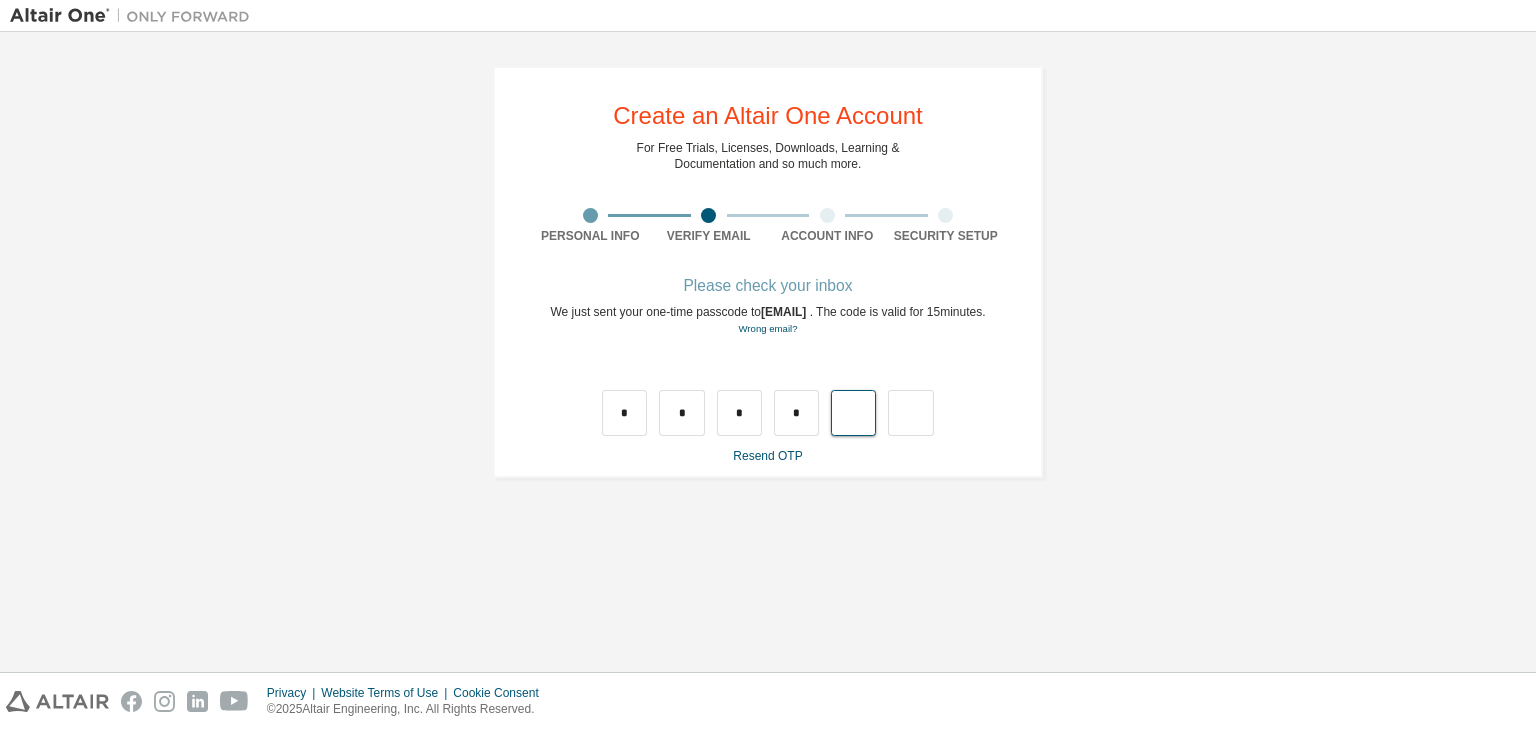 type on "*" 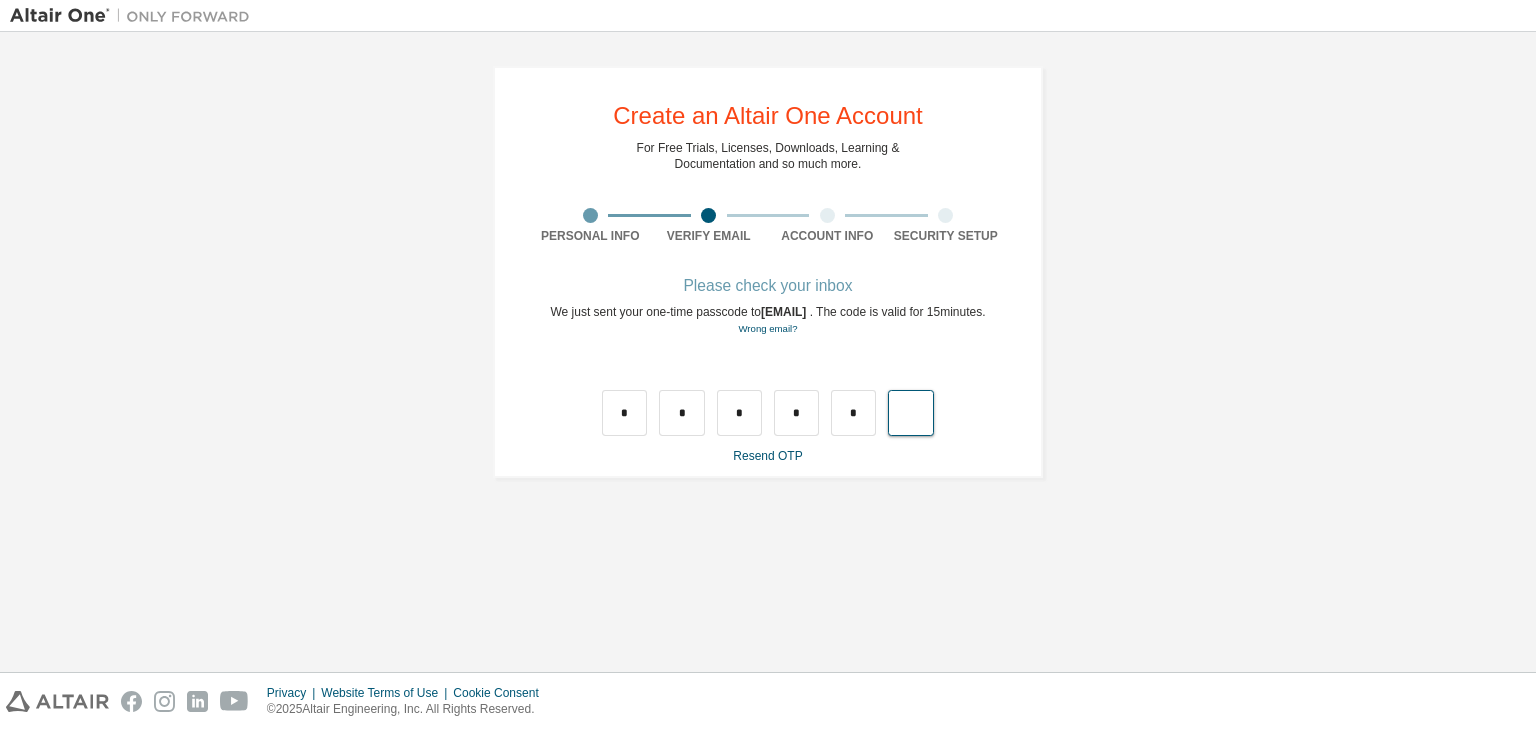 type on "*" 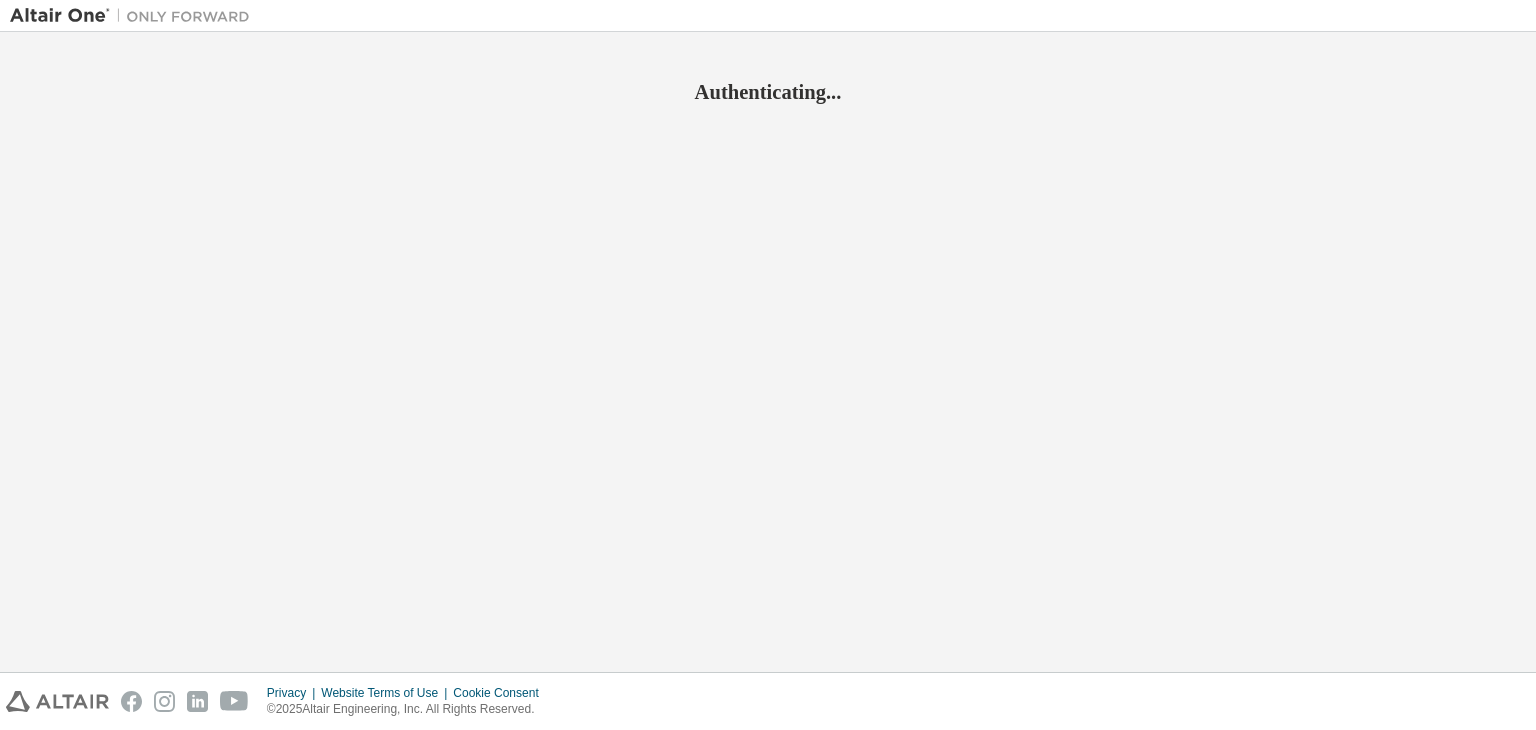 scroll, scrollTop: 0, scrollLeft: 0, axis: both 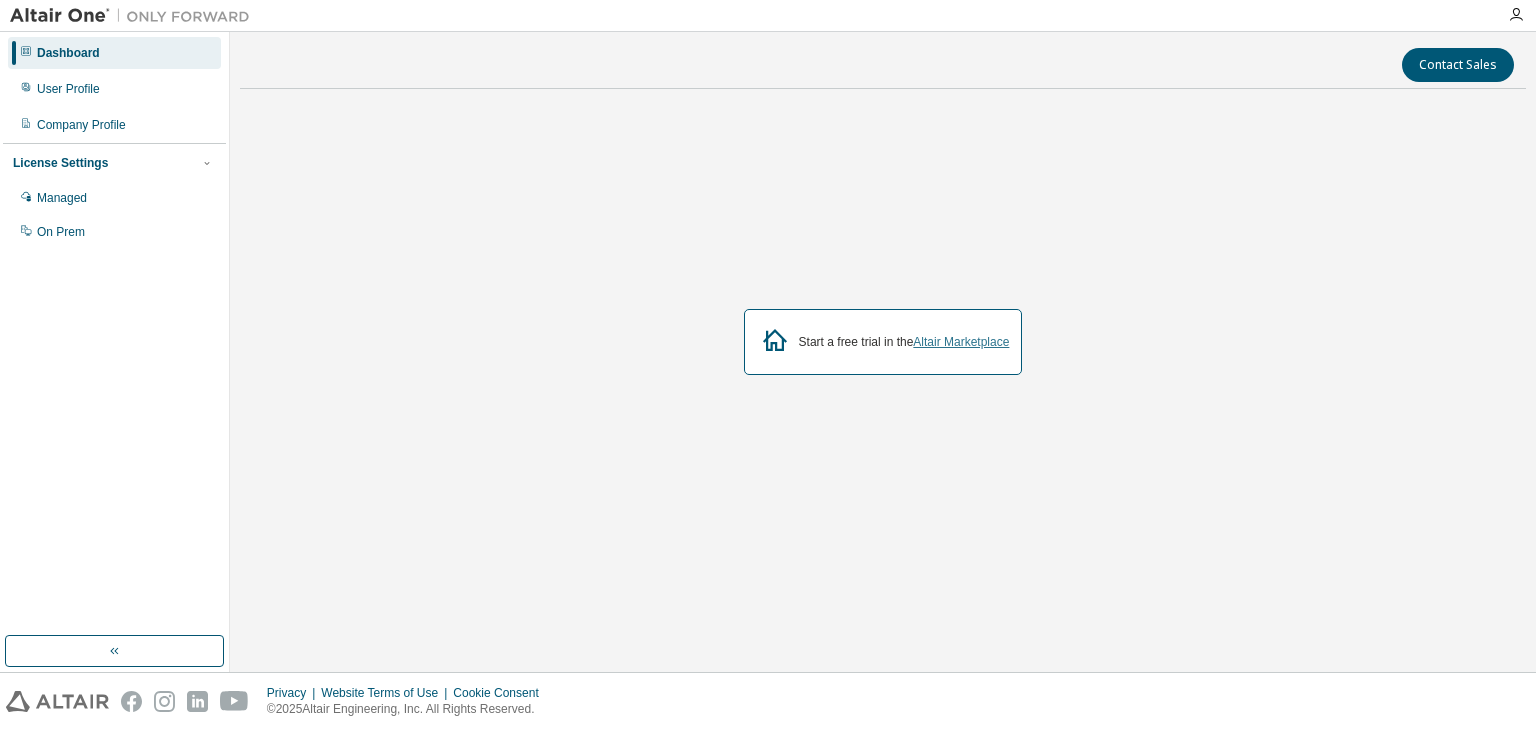 click on "Altair Marketplace" at bounding box center [961, 342] 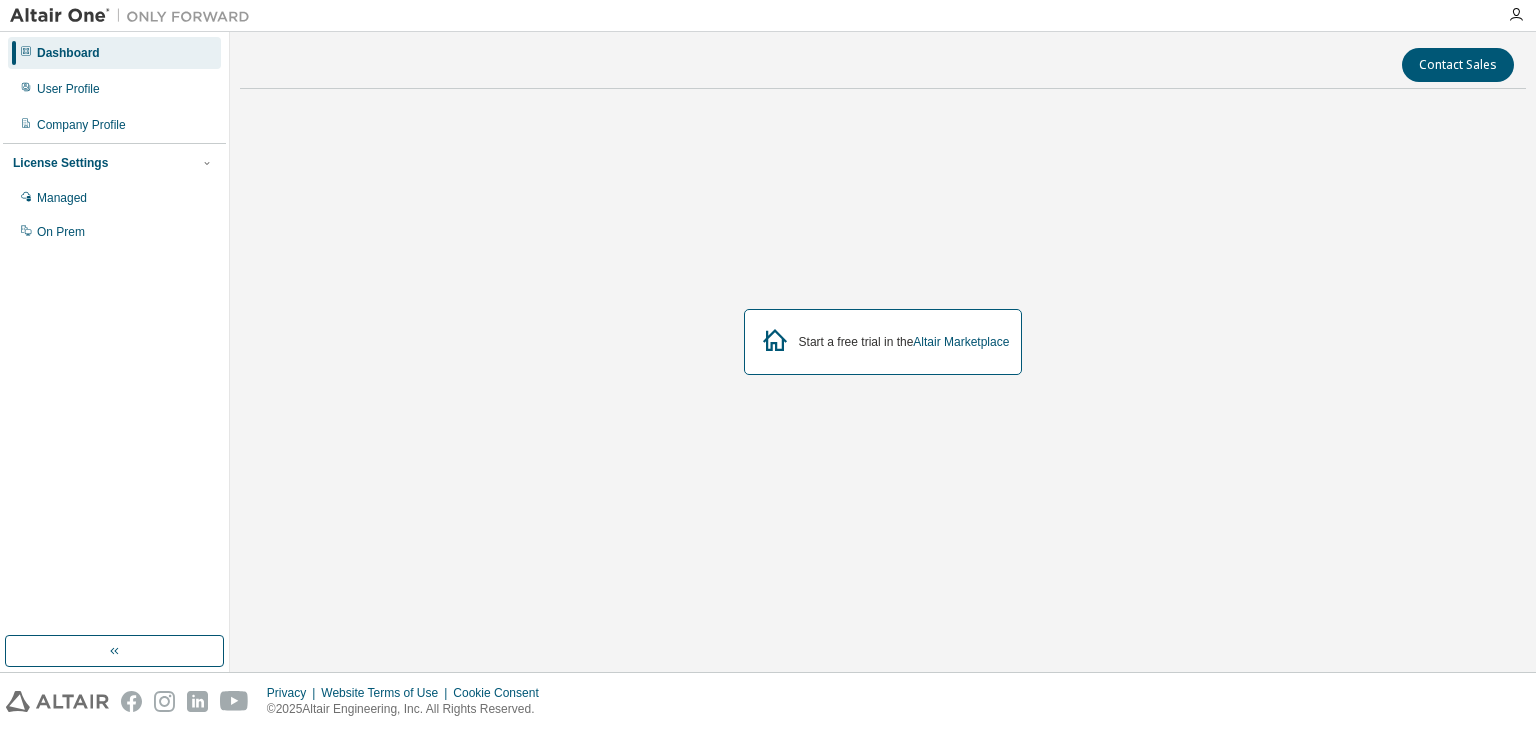 scroll, scrollTop: 0, scrollLeft: 0, axis: both 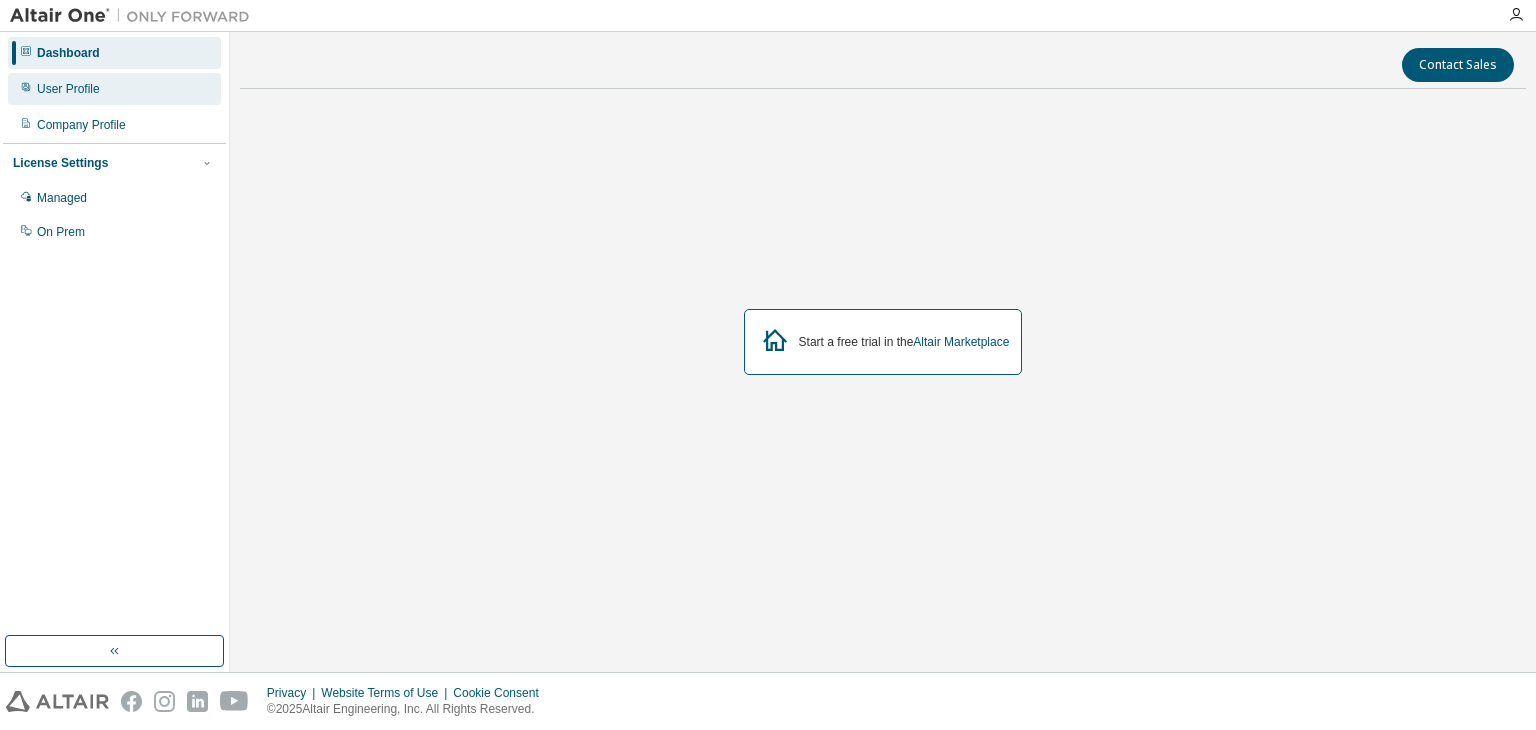 click on "User Profile" at bounding box center (114, 89) 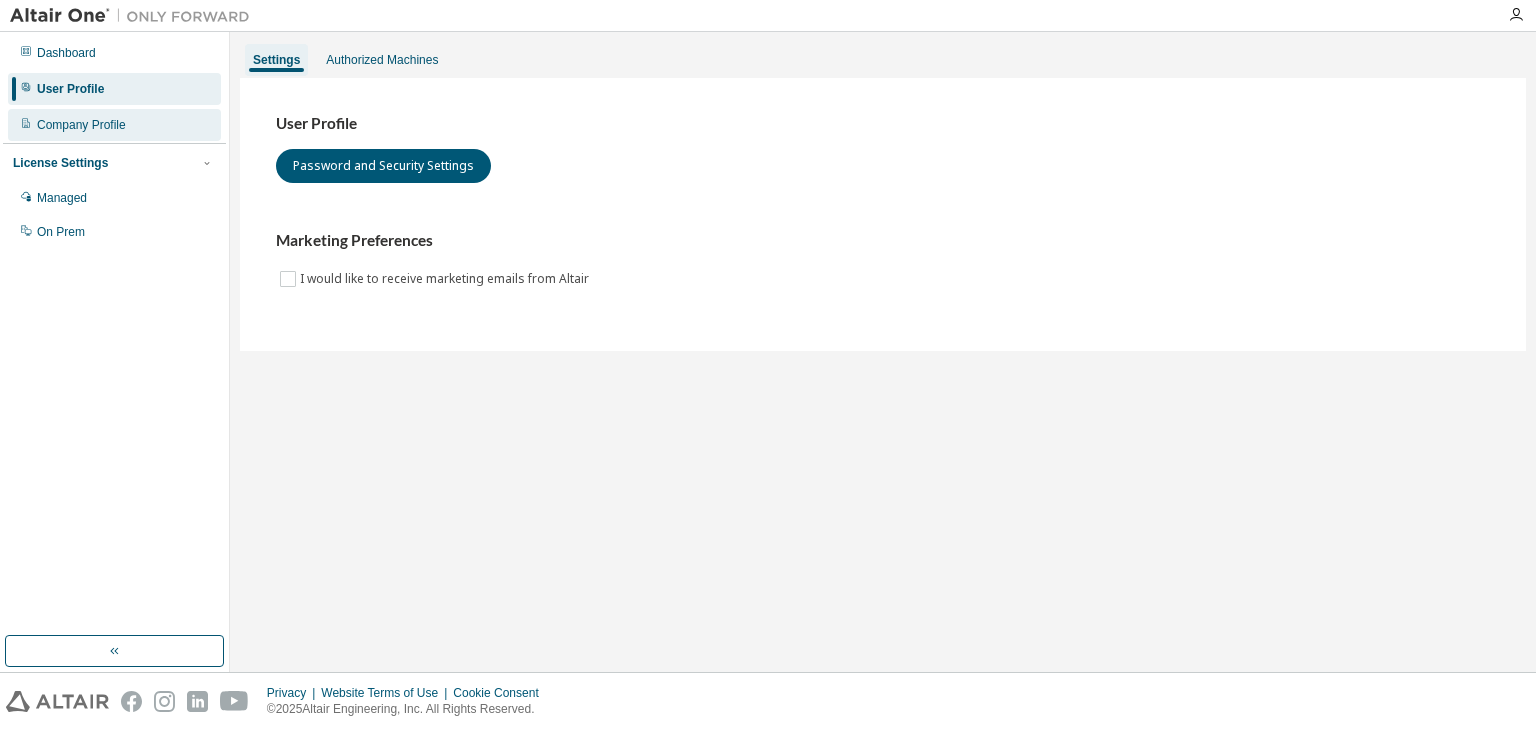 click on "Company Profile" at bounding box center (114, 125) 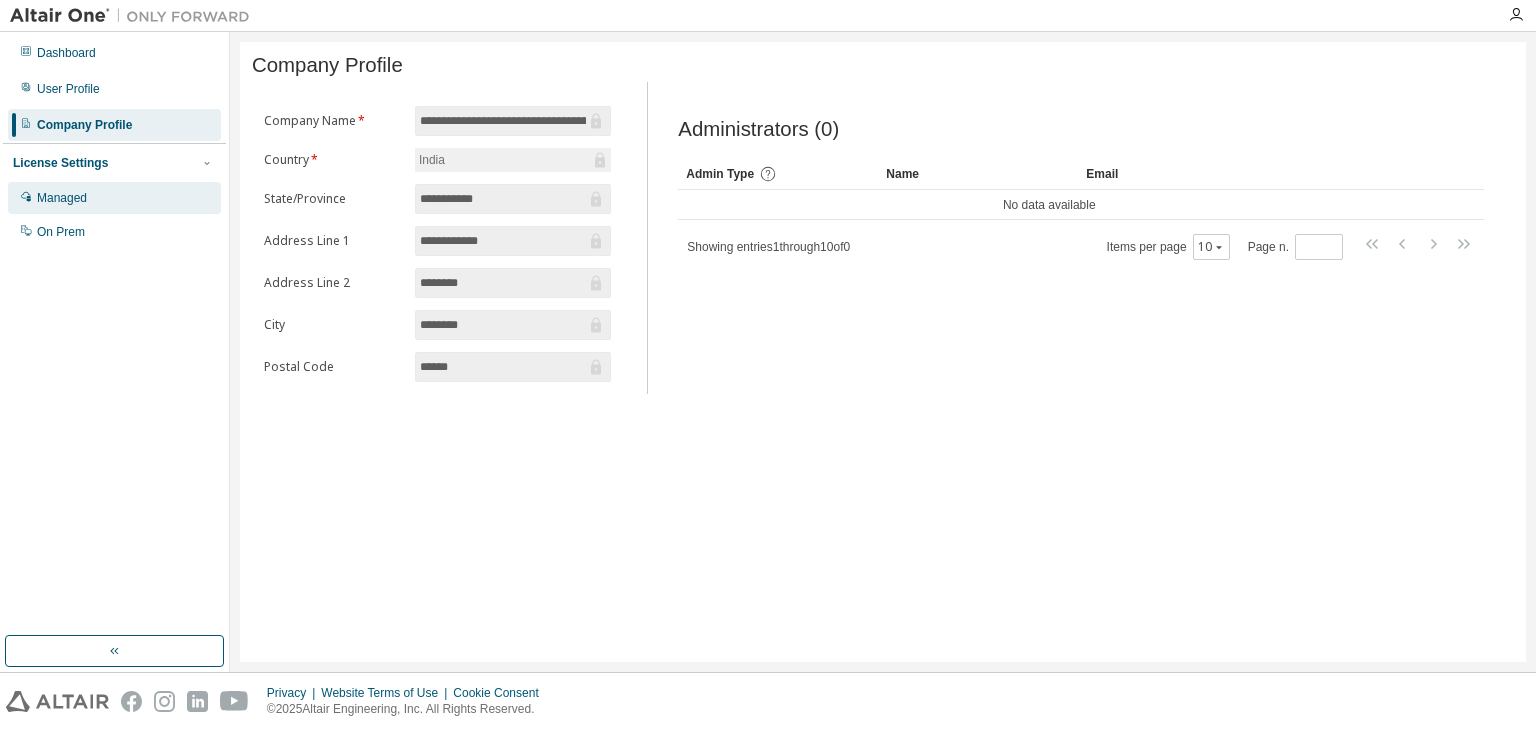 click on "Managed" at bounding box center [114, 198] 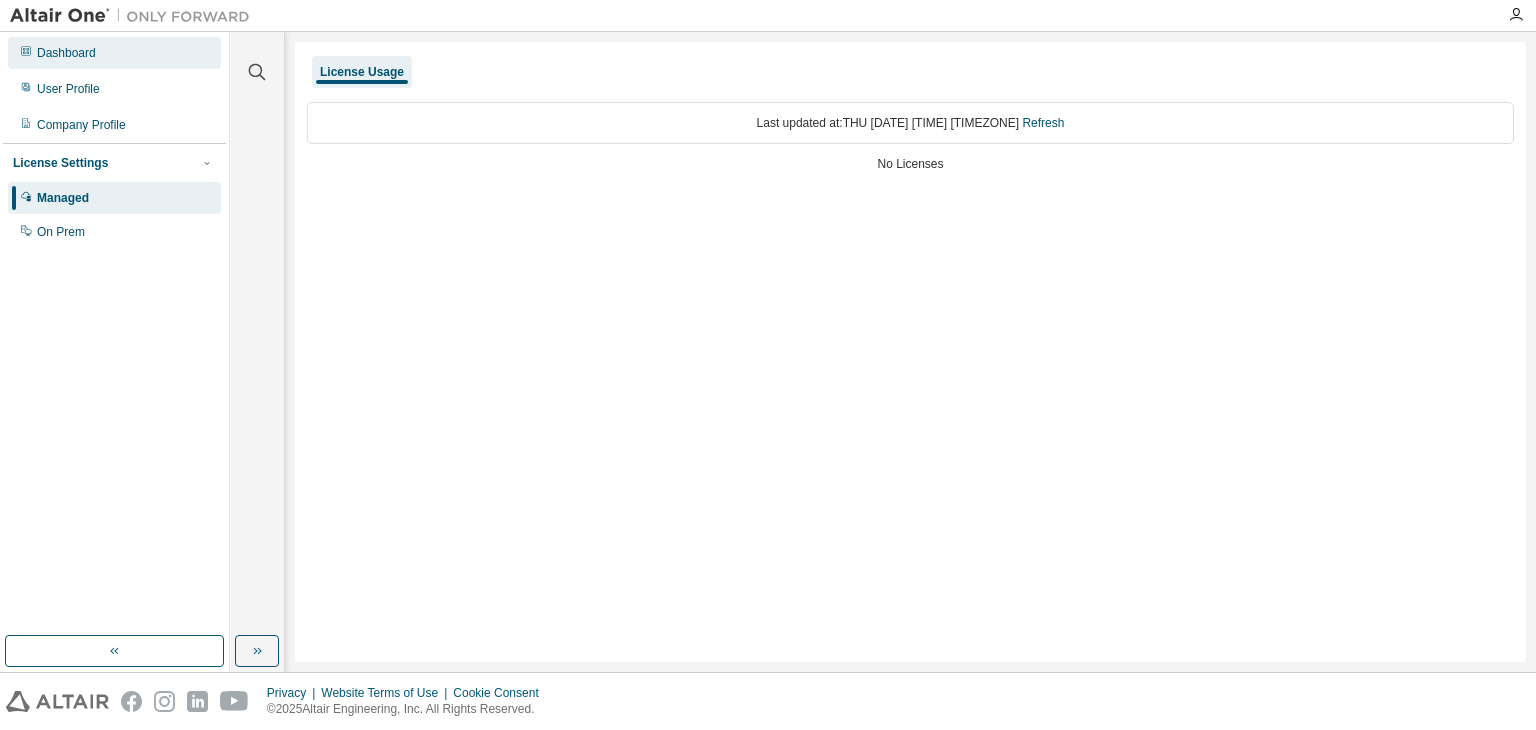click on "Dashboard" at bounding box center (114, 53) 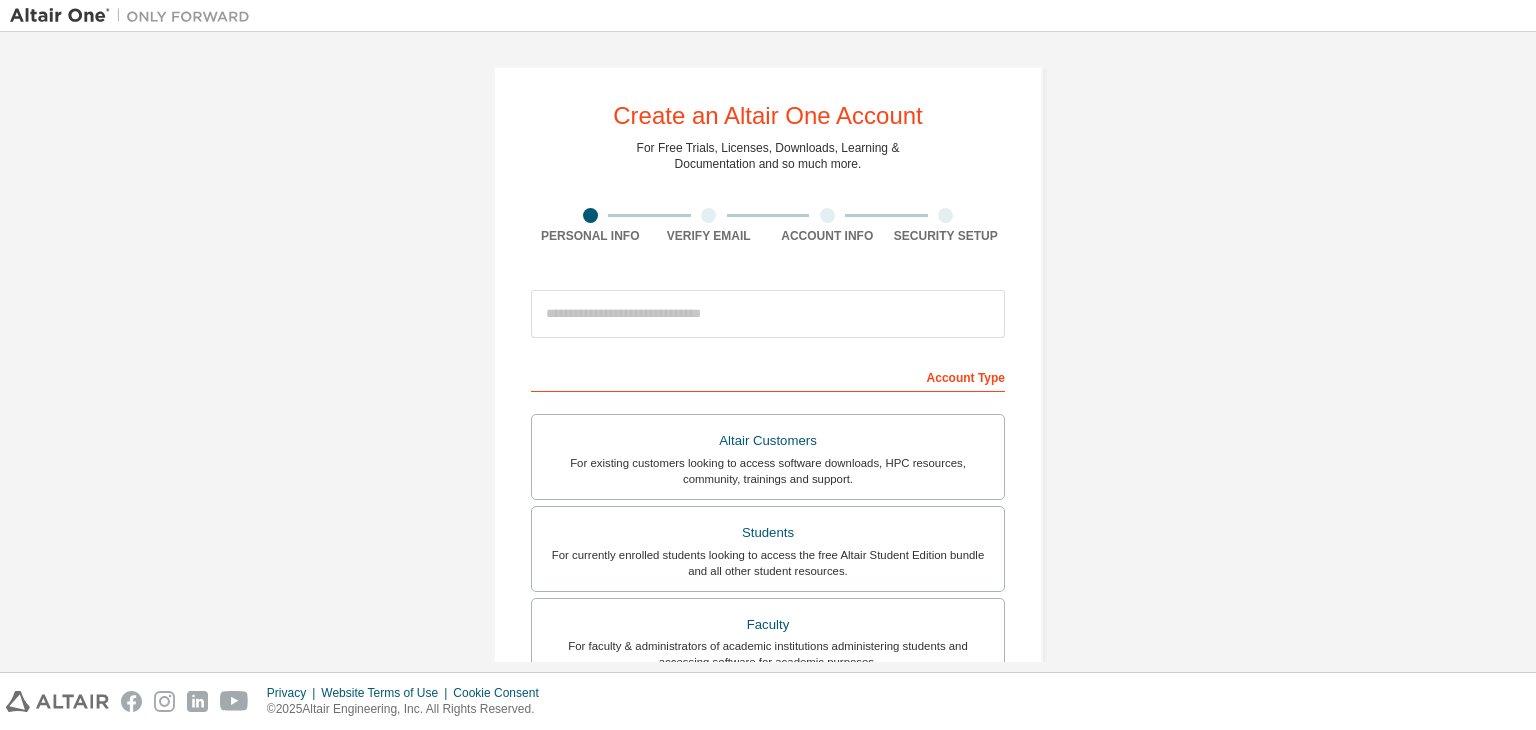 scroll, scrollTop: 0, scrollLeft: 0, axis: both 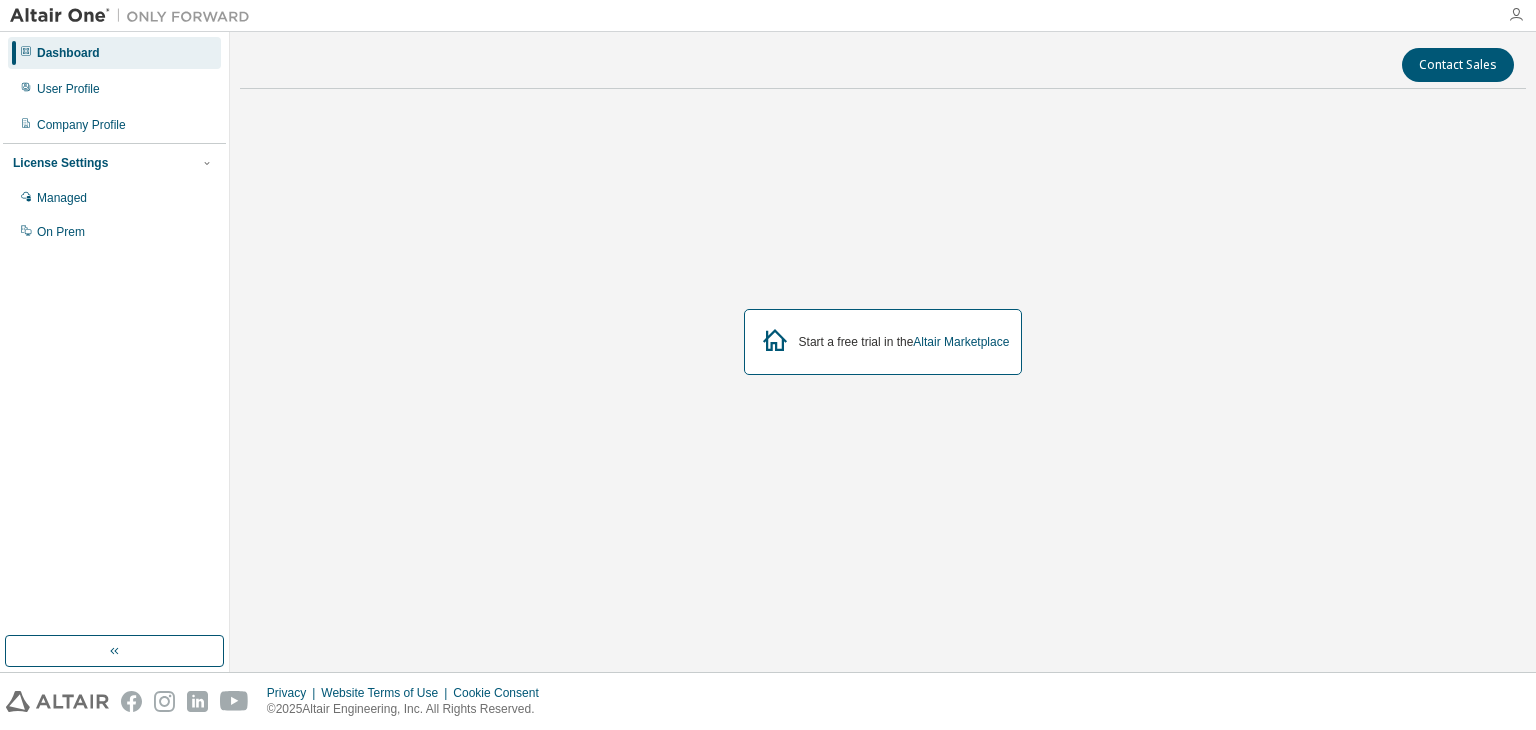 click at bounding box center [1516, 15] 